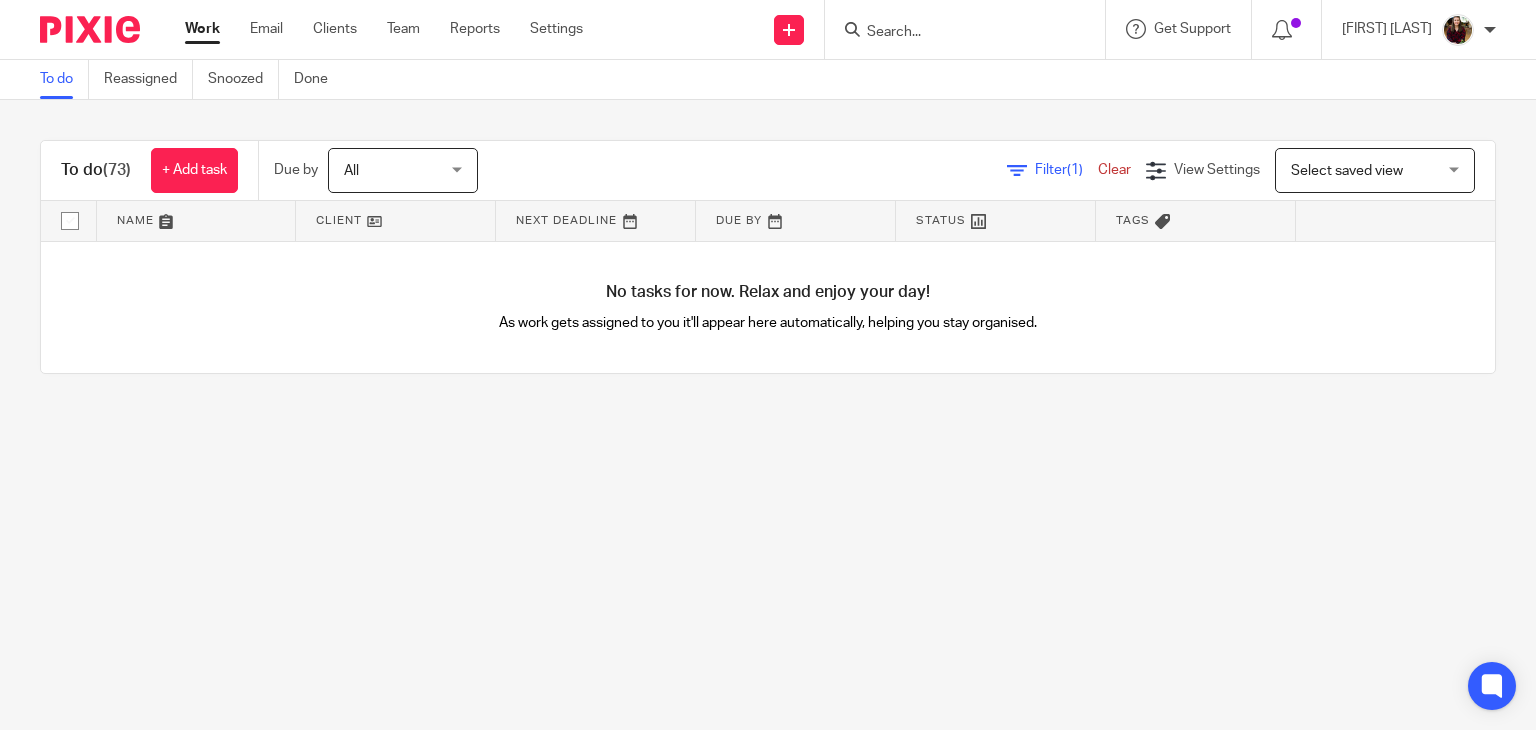 scroll, scrollTop: 0, scrollLeft: 0, axis: both 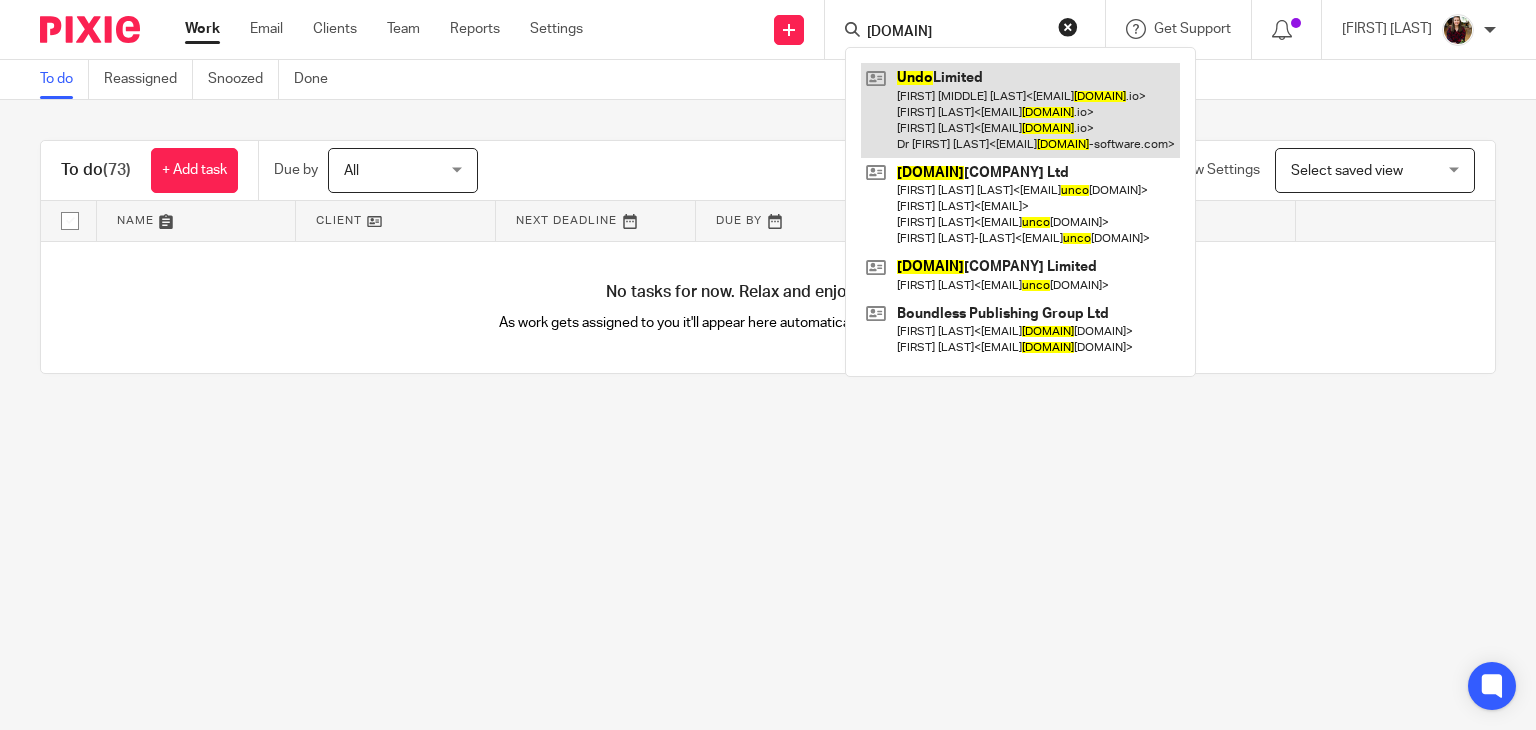 type on "[DOMAIN]" 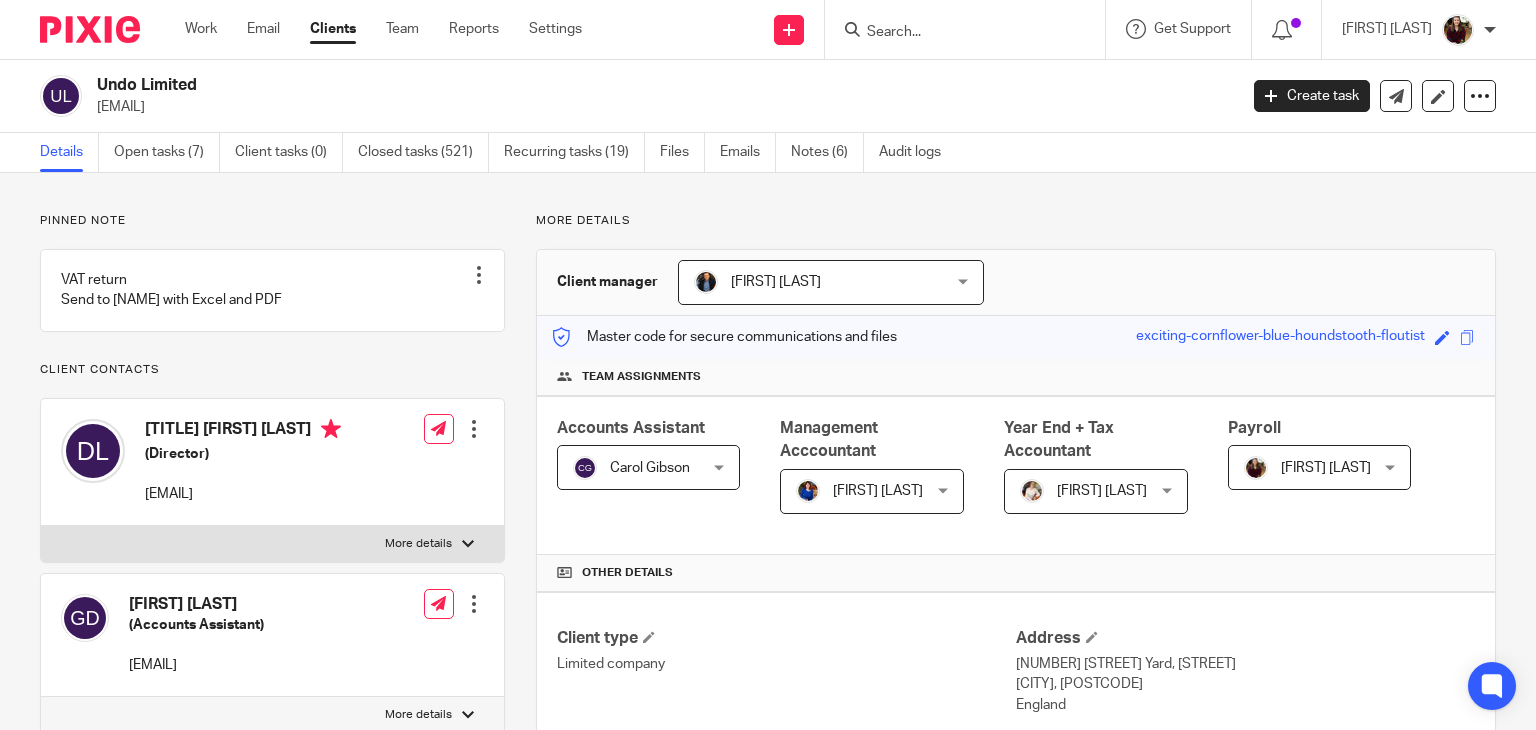 scroll, scrollTop: 0, scrollLeft: 0, axis: both 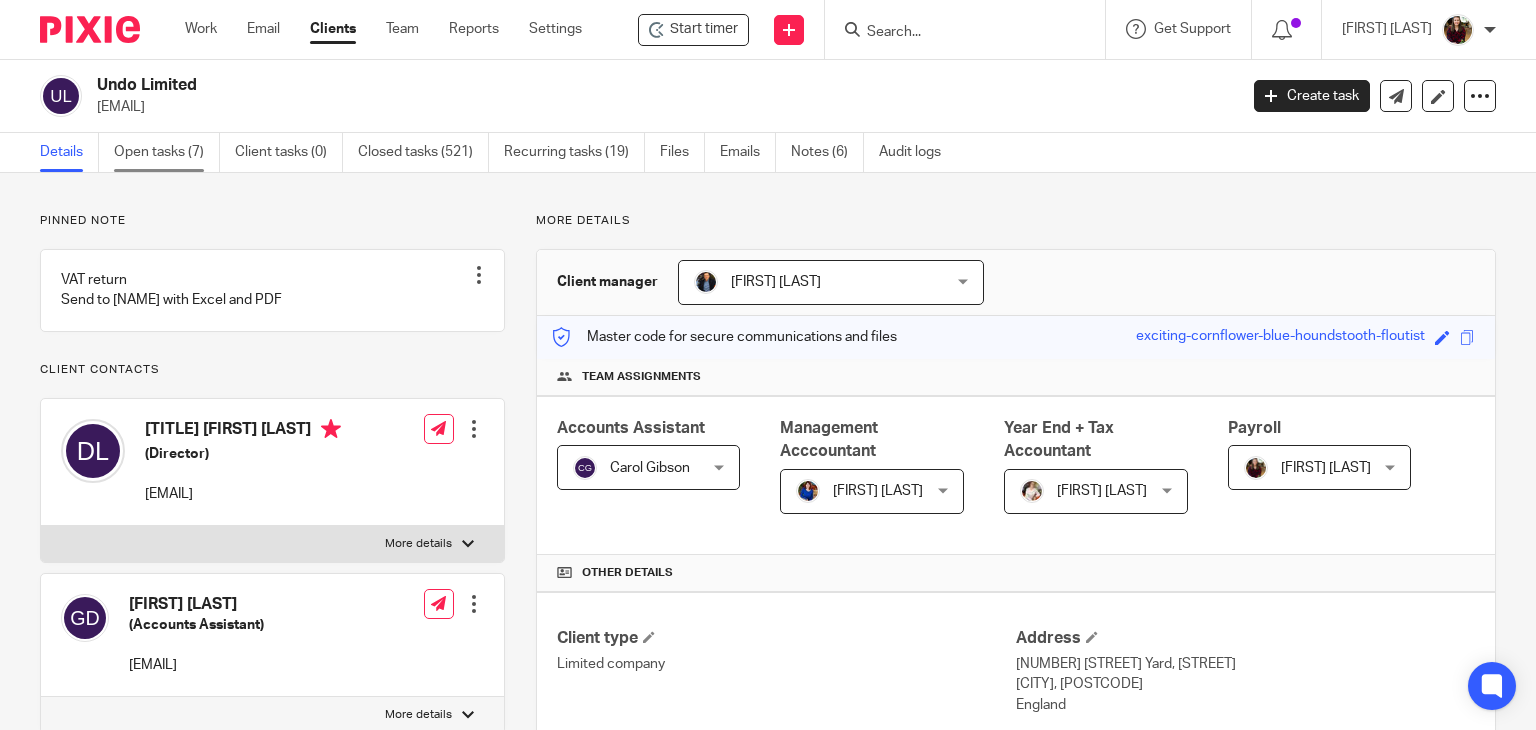 click on "Open tasks (7)" at bounding box center [167, 152] 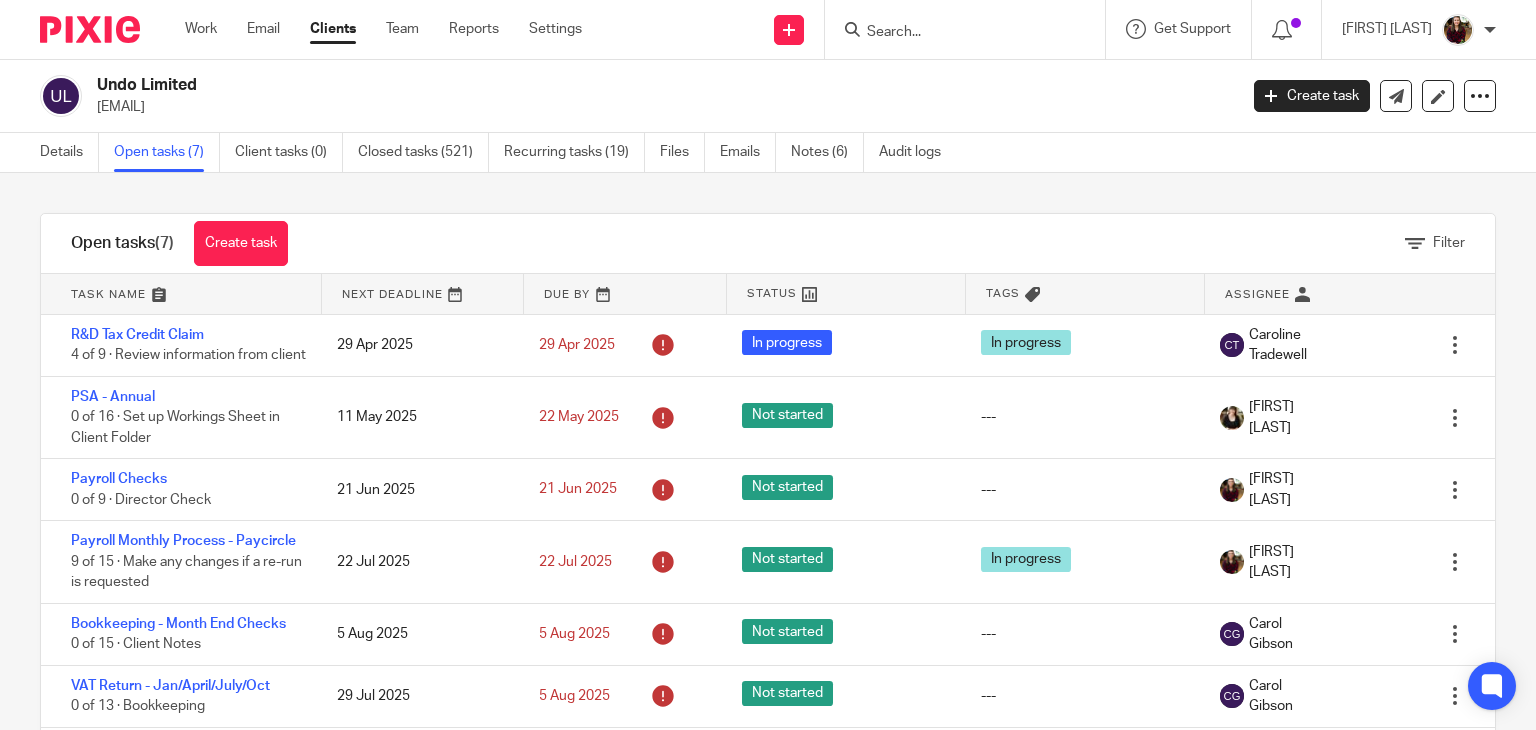 scroll, scrollTop: 0, scrollLeft: 0, axis: both 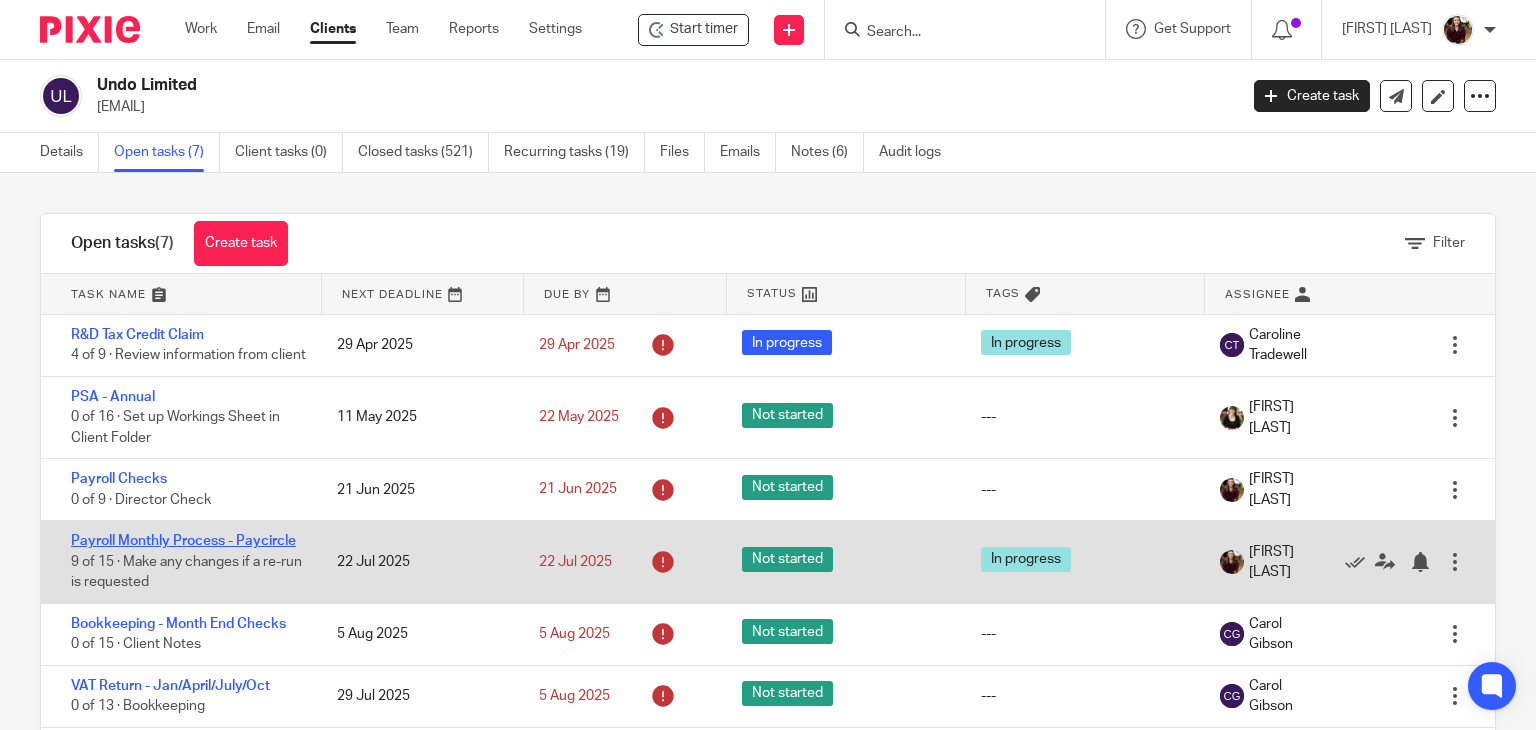 click on "Payroll Monthly Process - Paycircle" at bounding box center [183, 541] 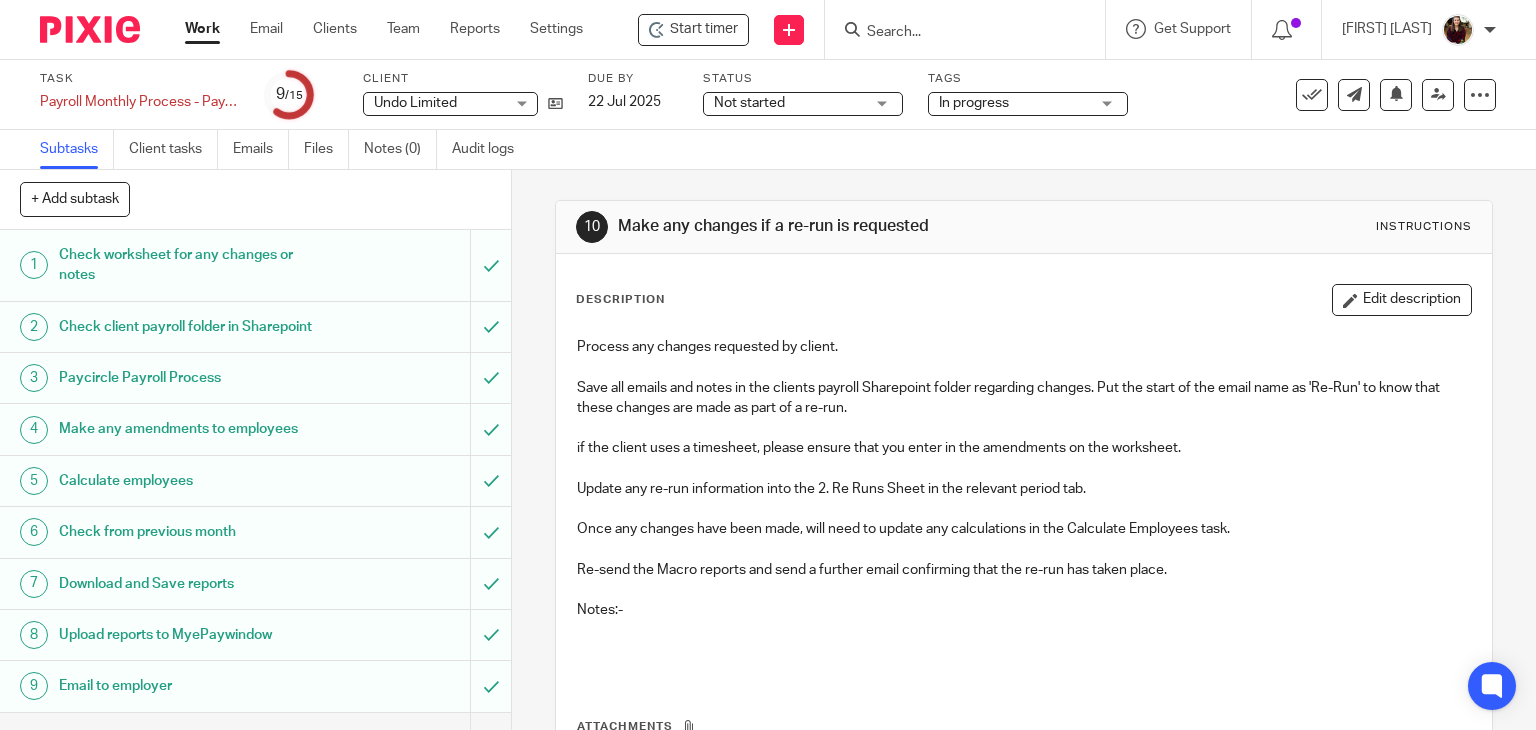 scroll, scrollTop: 0, scrollLeft: 0, axis: both 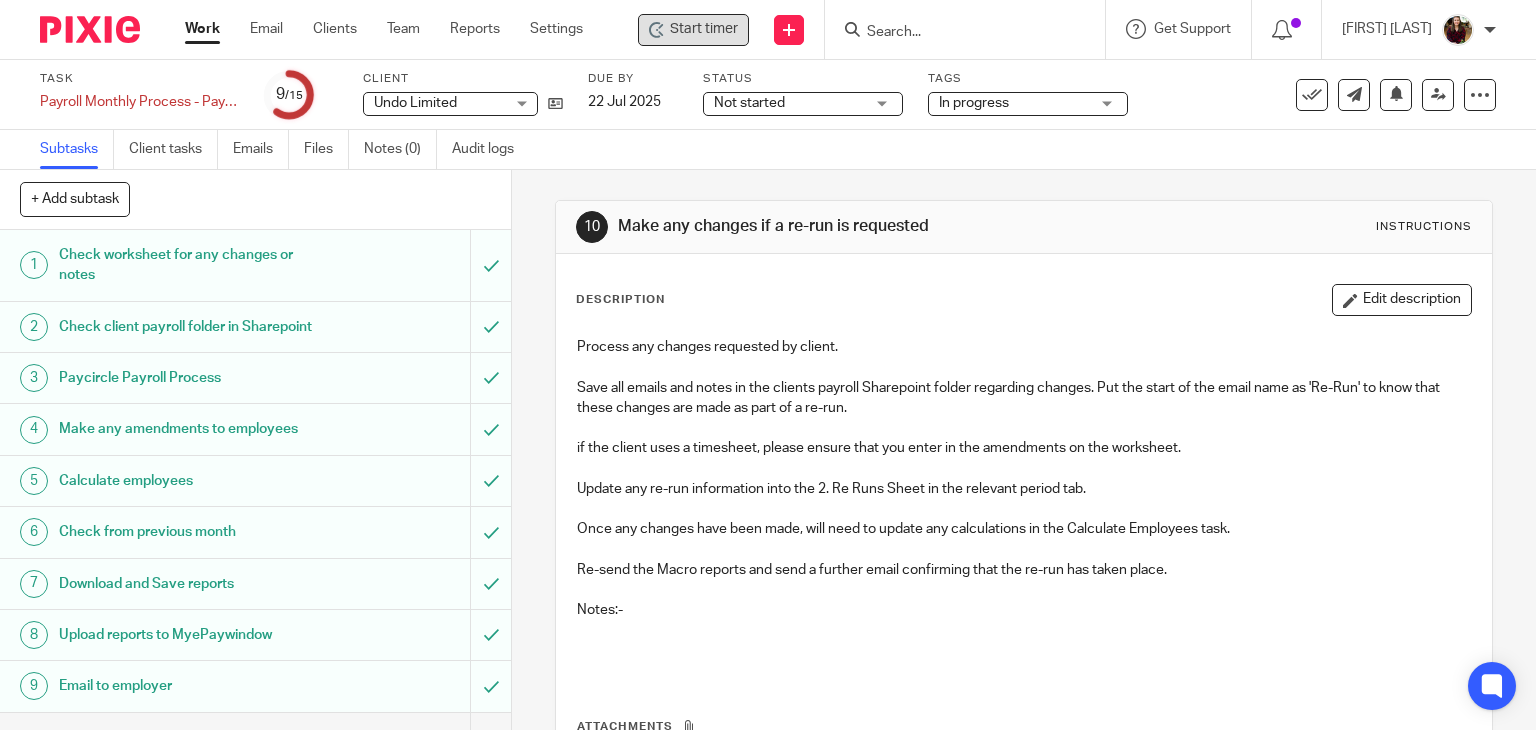 click on "Start timer" at bounding box center [704, 29] 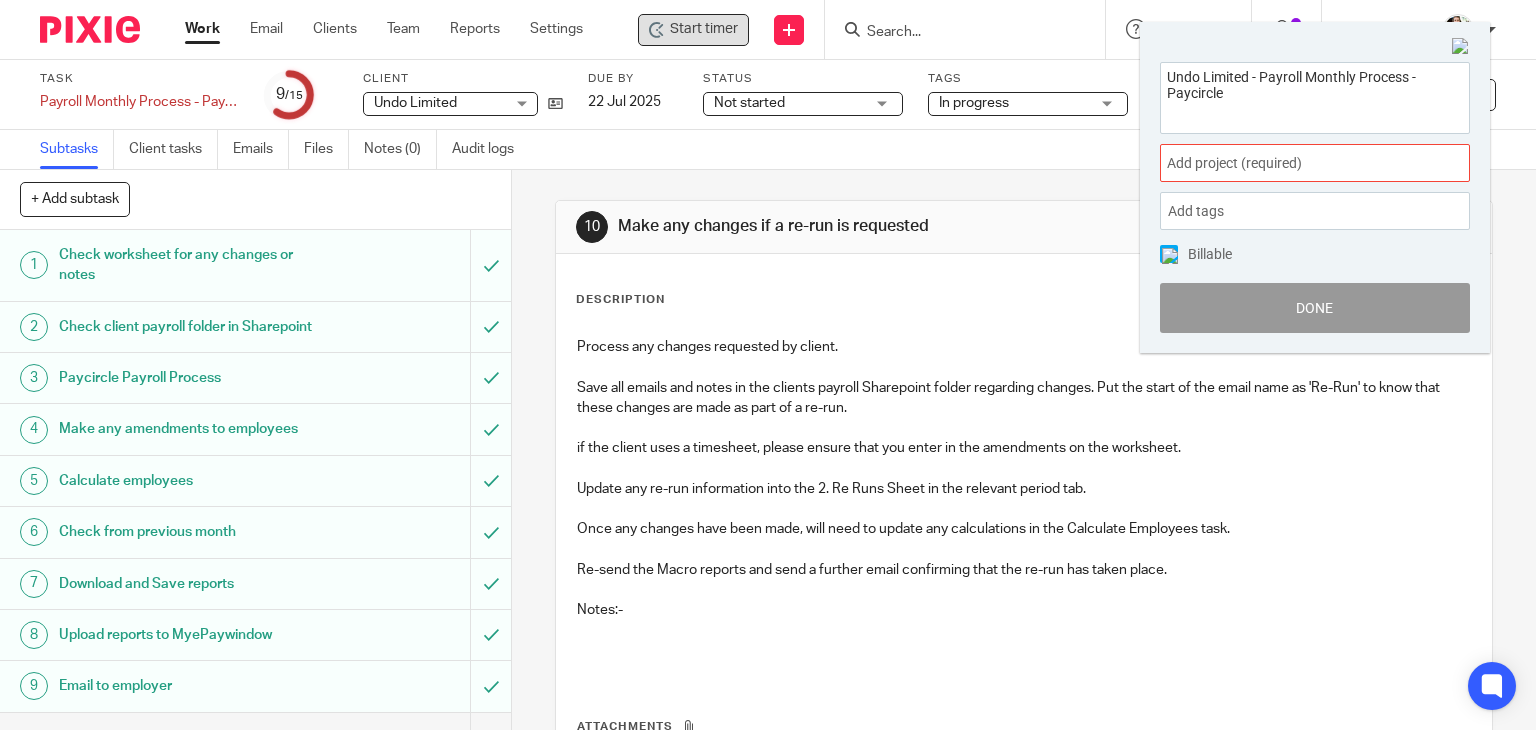 click on "Add project (required) :" at bounding box center (1293, 163) 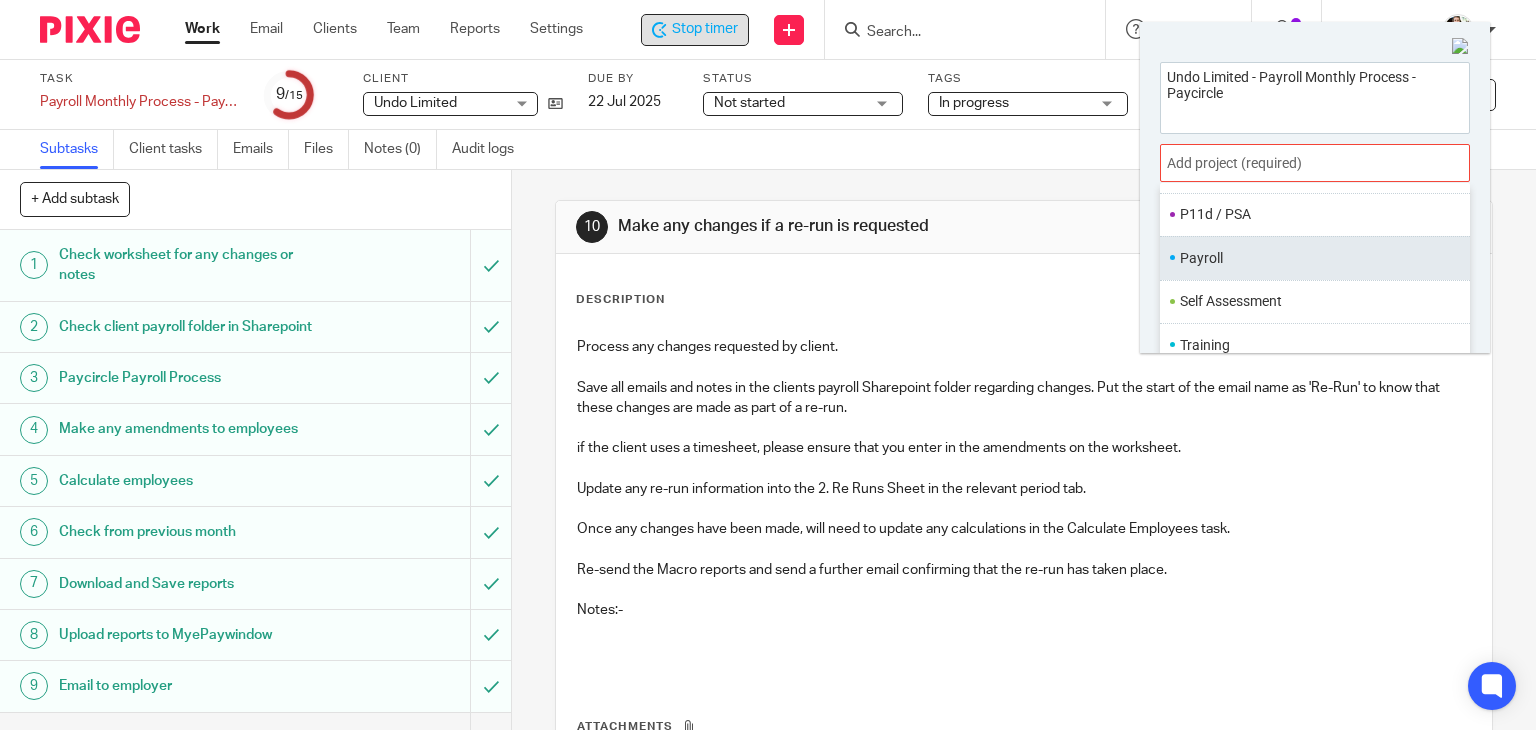 scroll, scrollTop: 748, scrollLeft: 0, axis: vertical 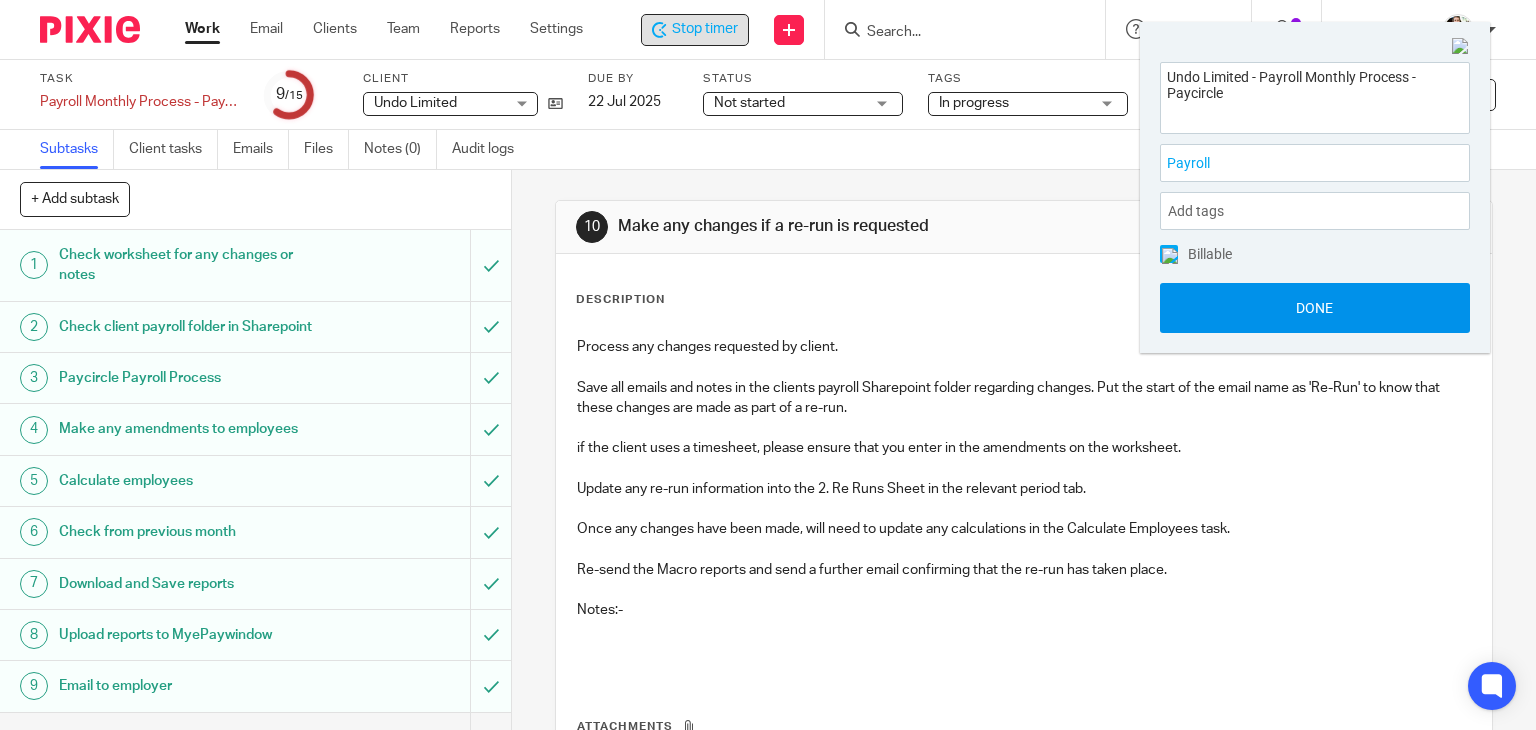 click on "Done" at bounding box center (1315, 308) 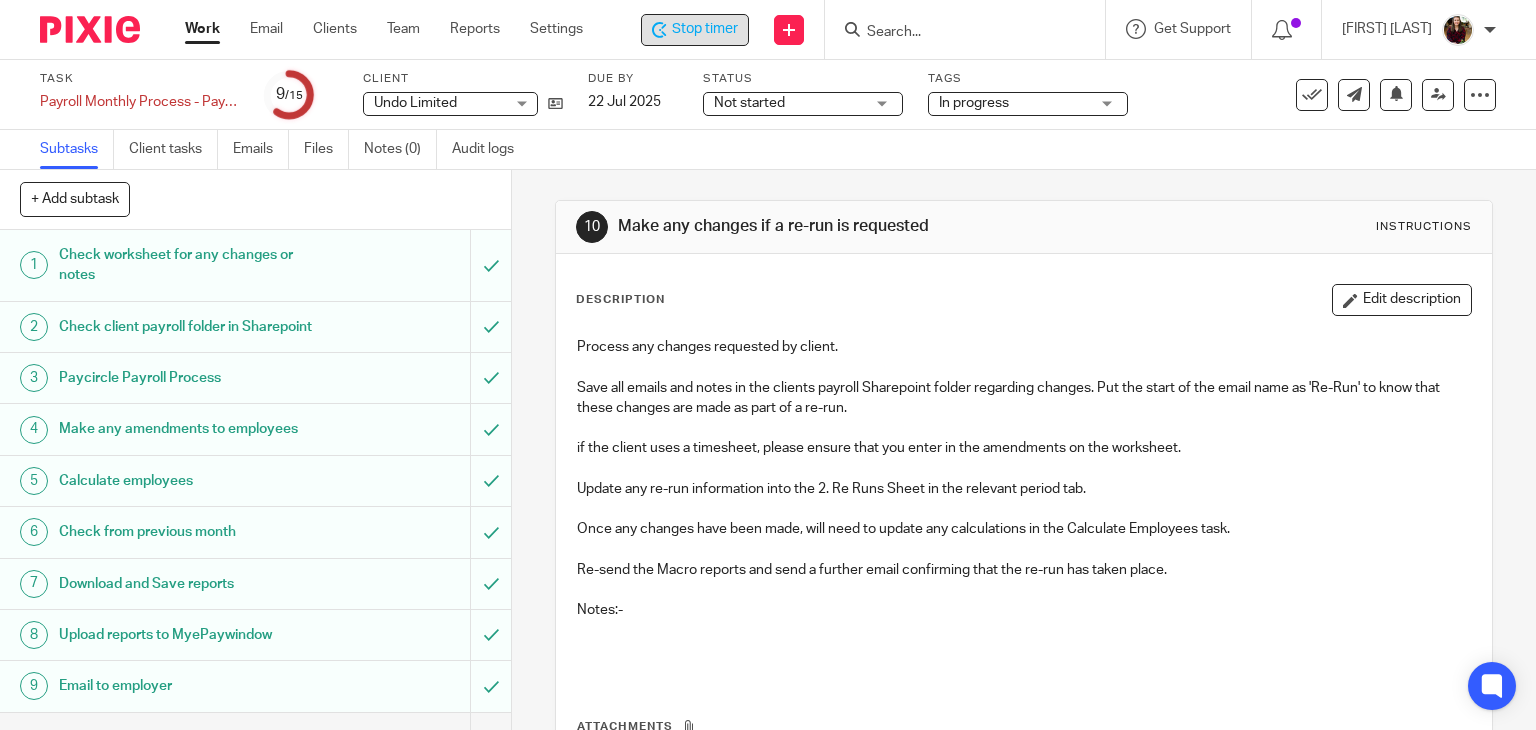 click on "Calculate employees" at bounding box center (189, 481) 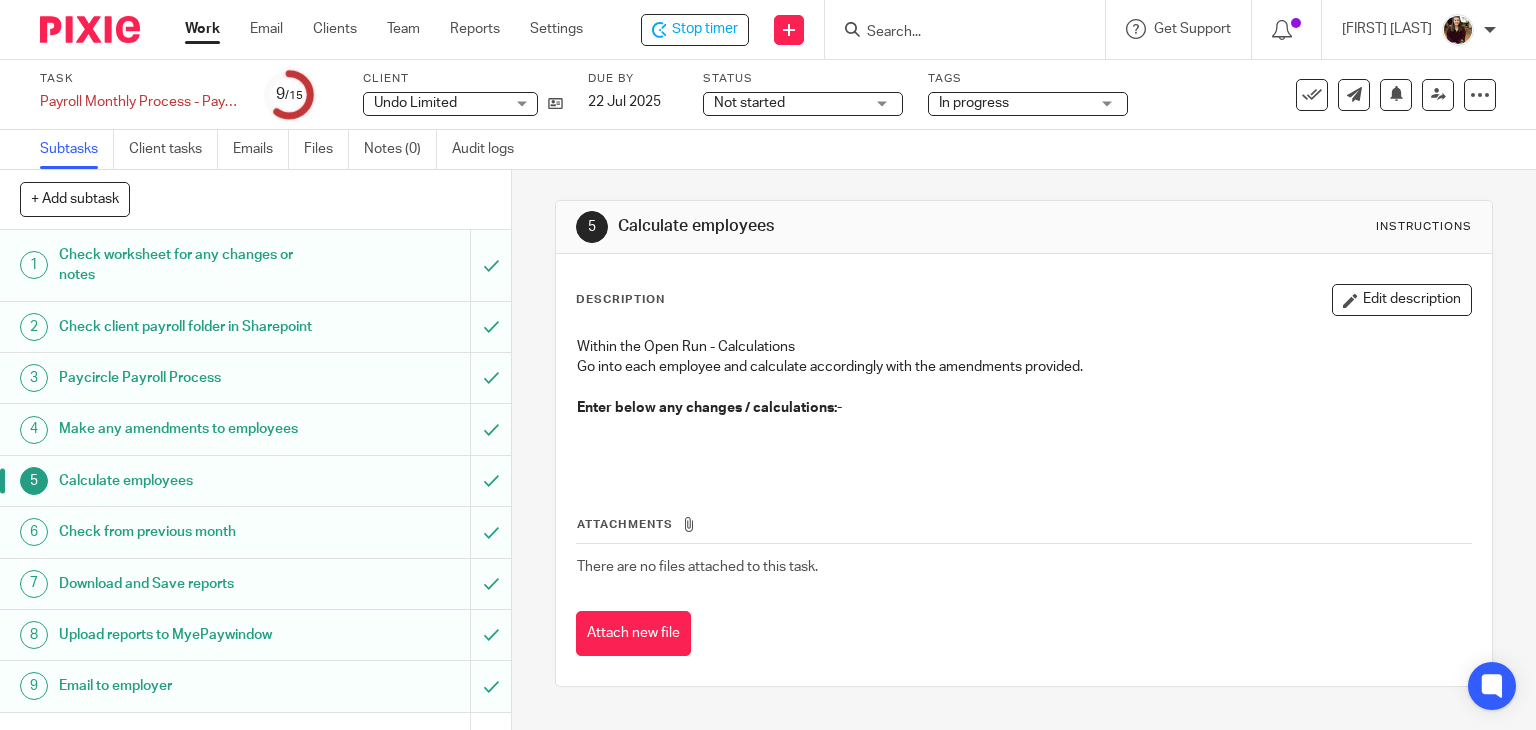 scroll, scrollTop: 0, scrollLeft: 0, axis: both 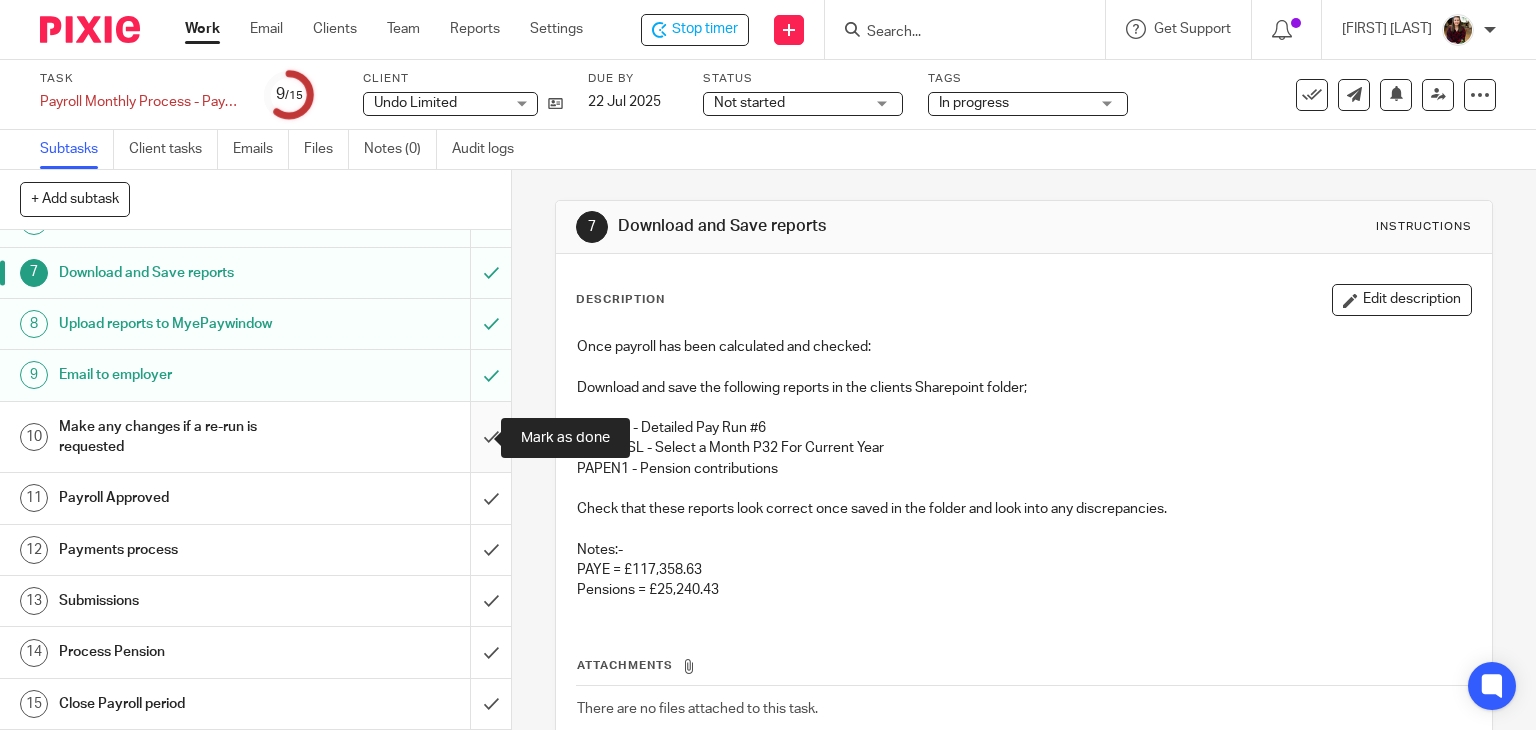 click at bounding box center [255, 437] 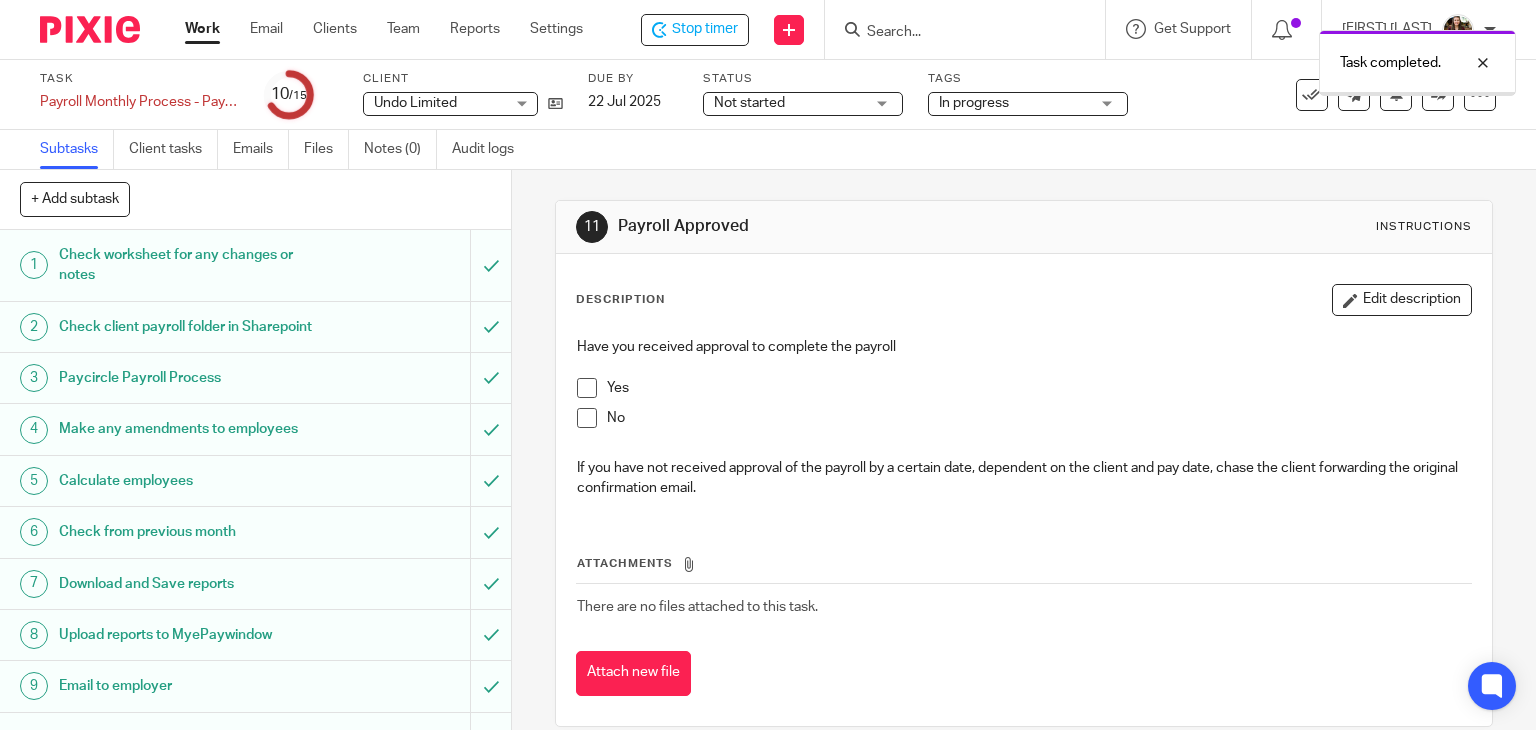 scroll, scrollTop: 0, scrollLeft: 0, axis: both 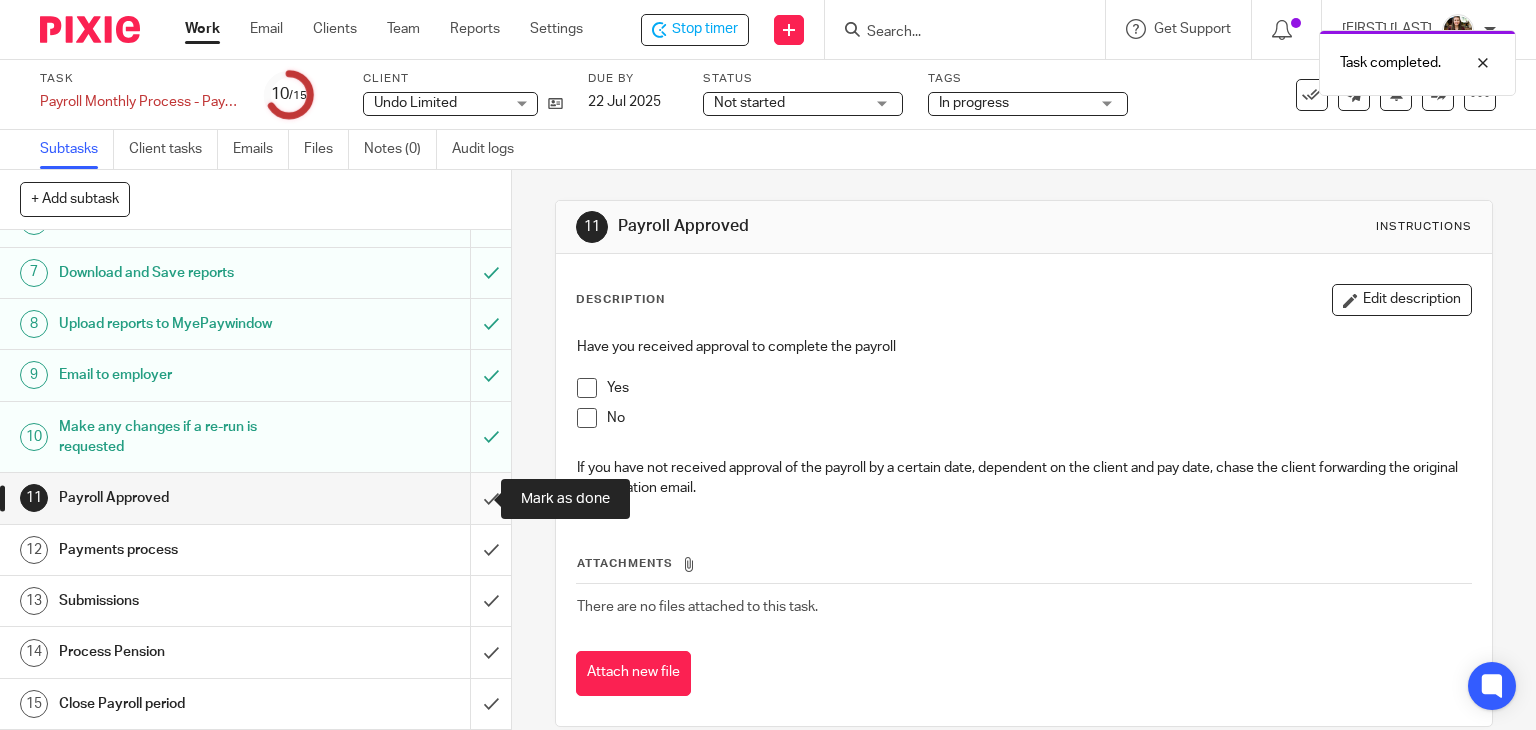 click at bounding box center (255, 498) 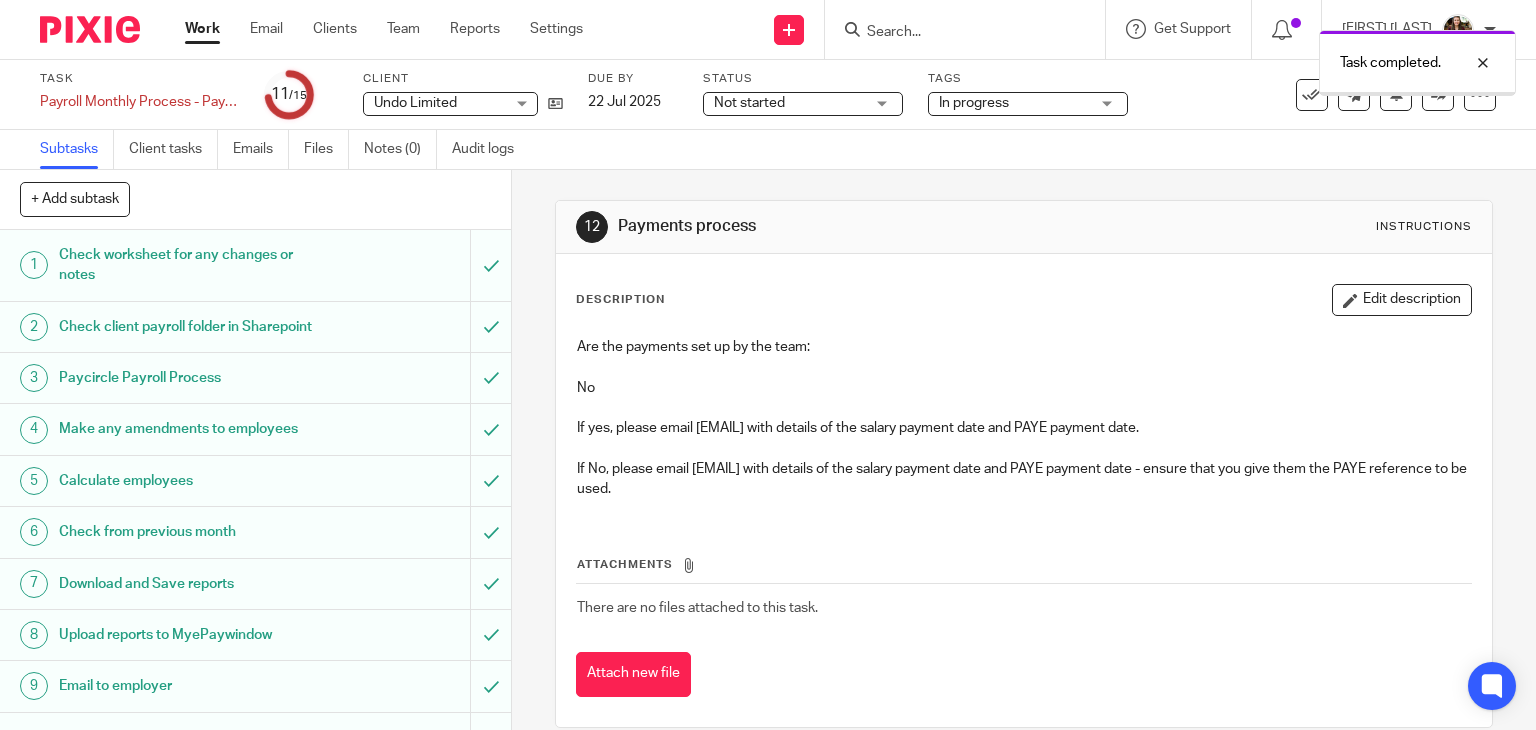 scroll, scrollTop: 0, scrollLeft: 0, axis: both 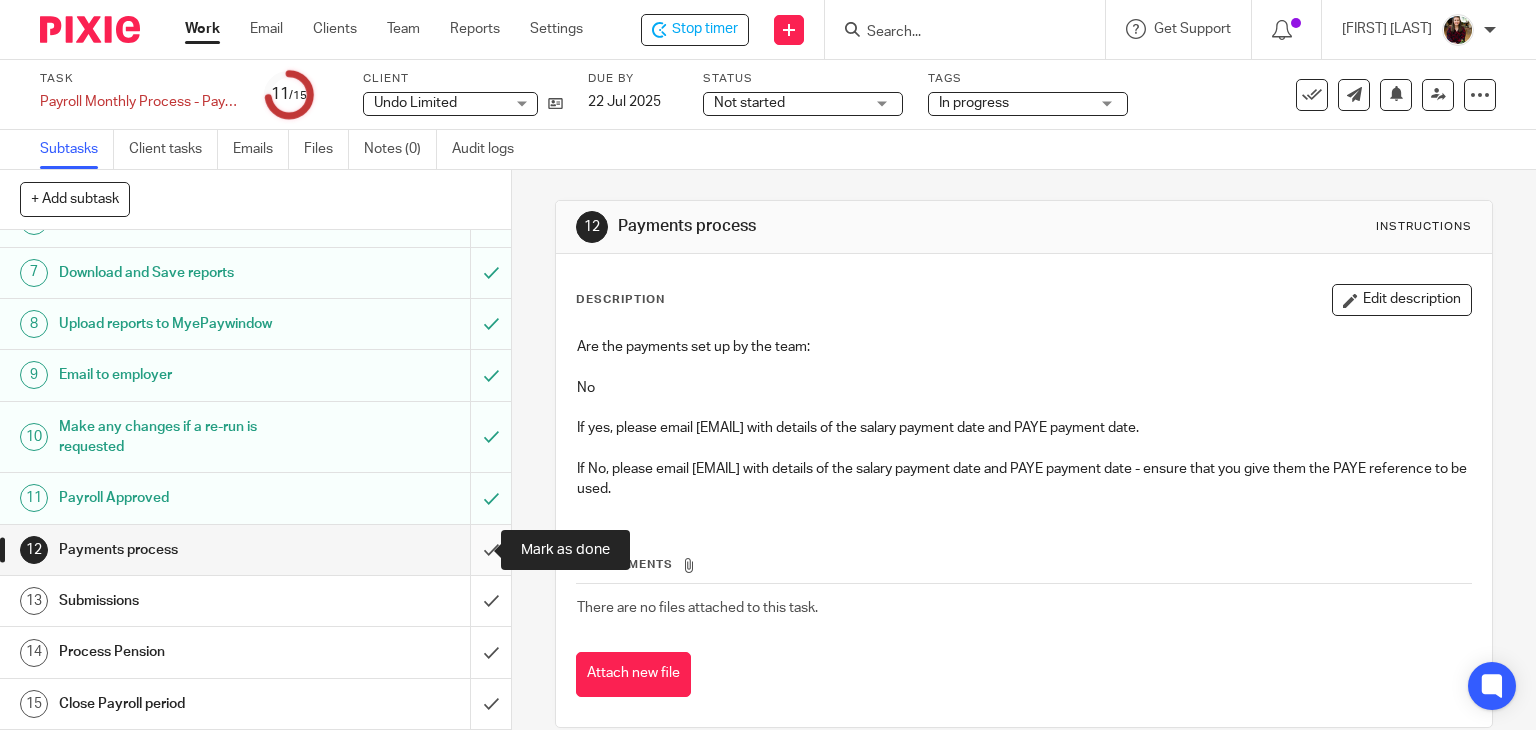 click at bounding box center (255, 550) 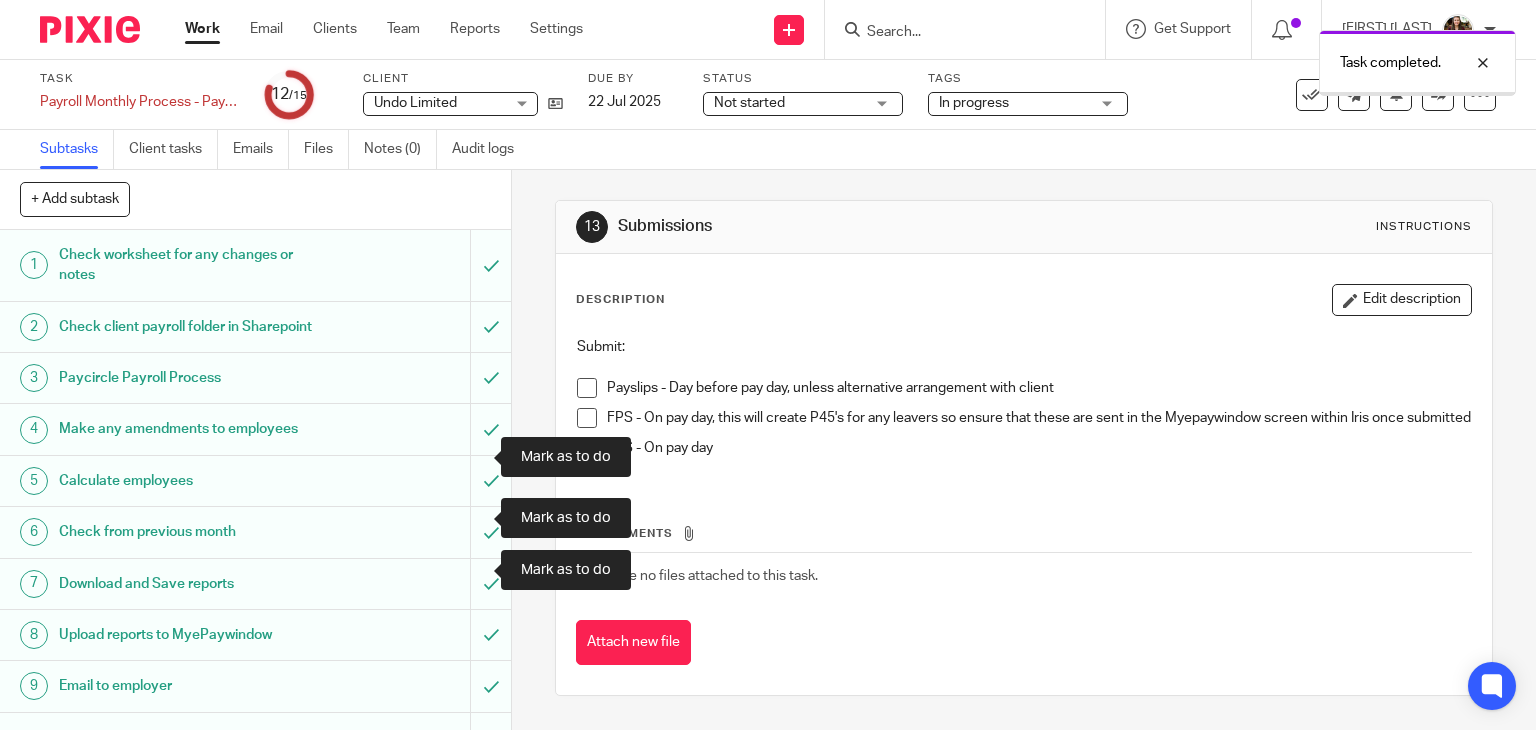 scroll, scrollTop: 0, scrollLeft: 0, axis: both 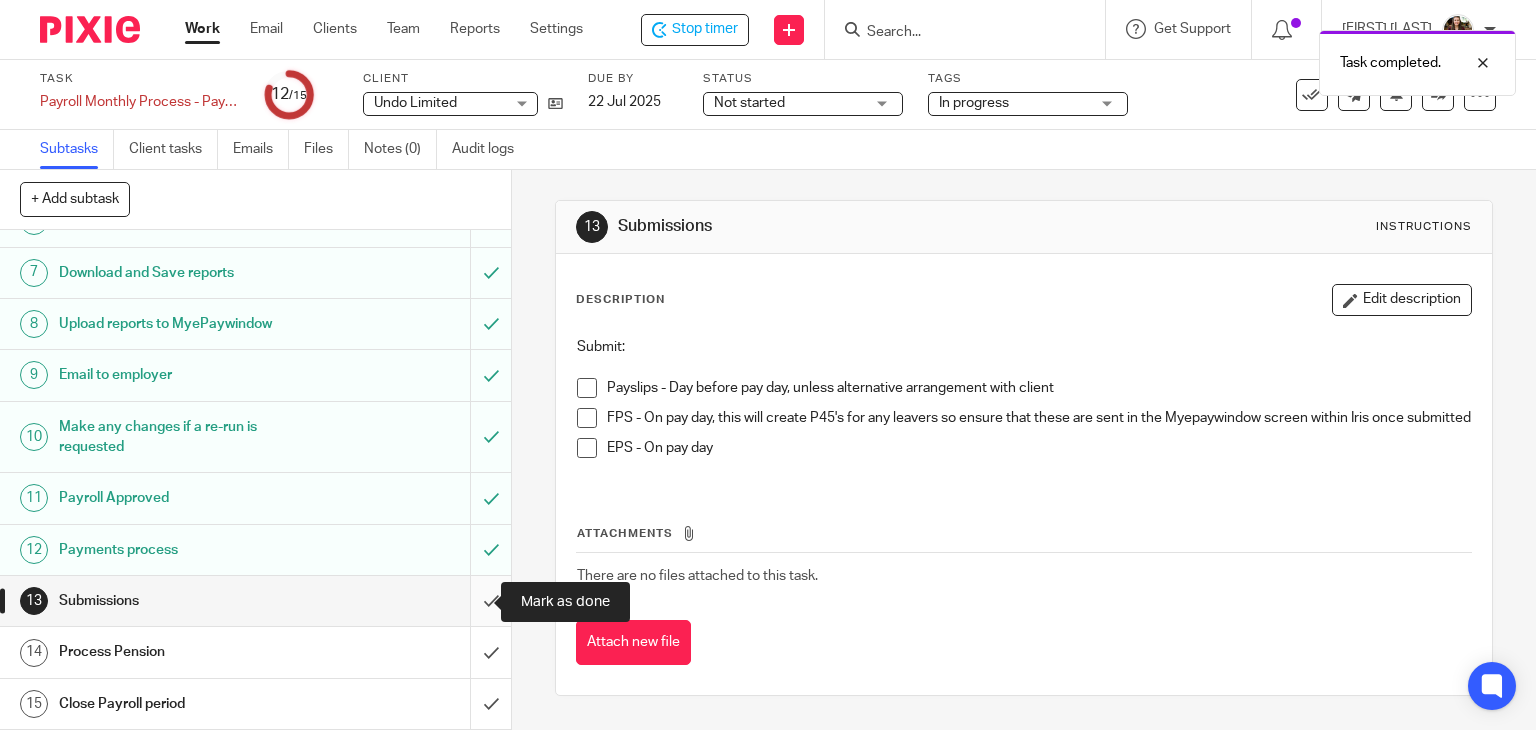 click at bounding box center (255, 601) 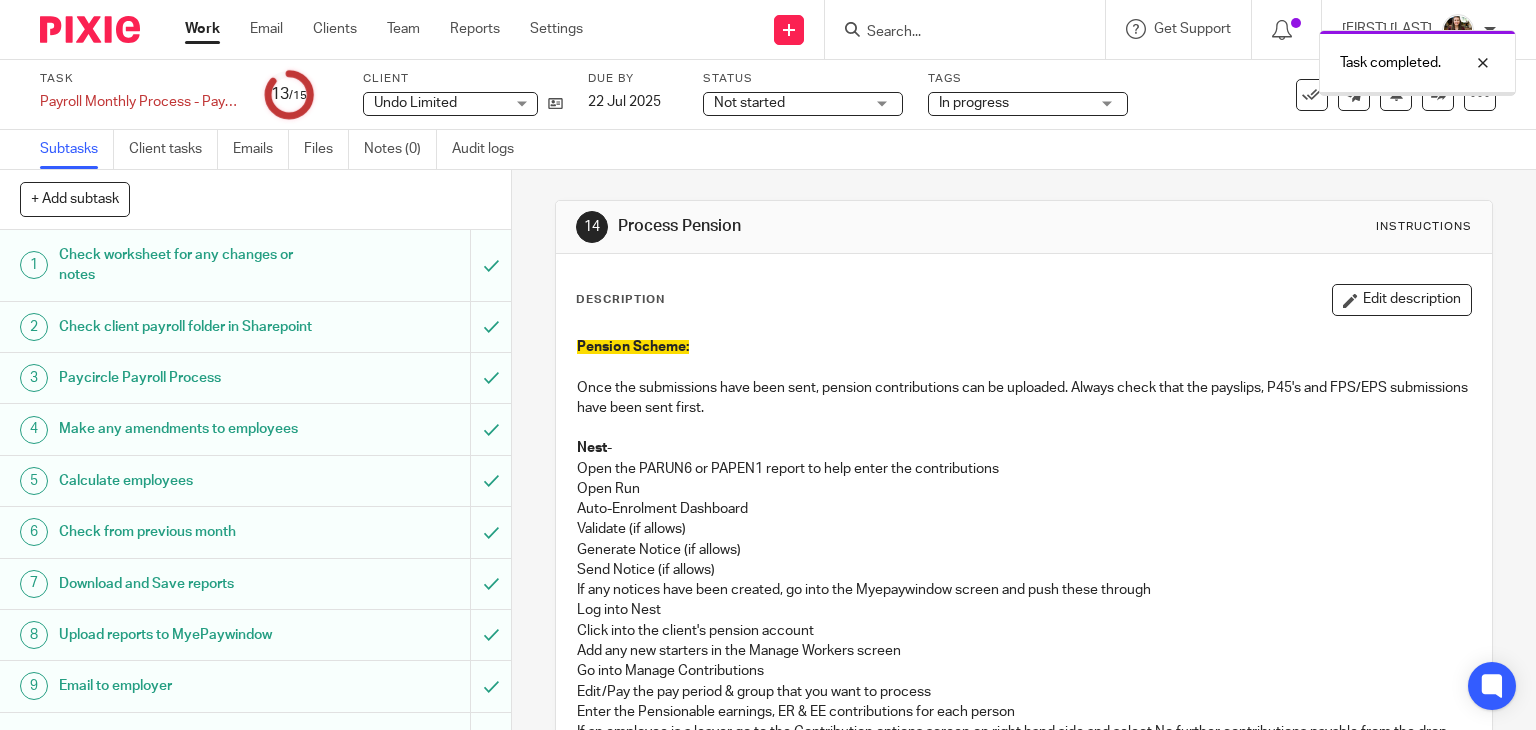 scroll, scrollTop: 0, scrollLeft: 0, axis: both 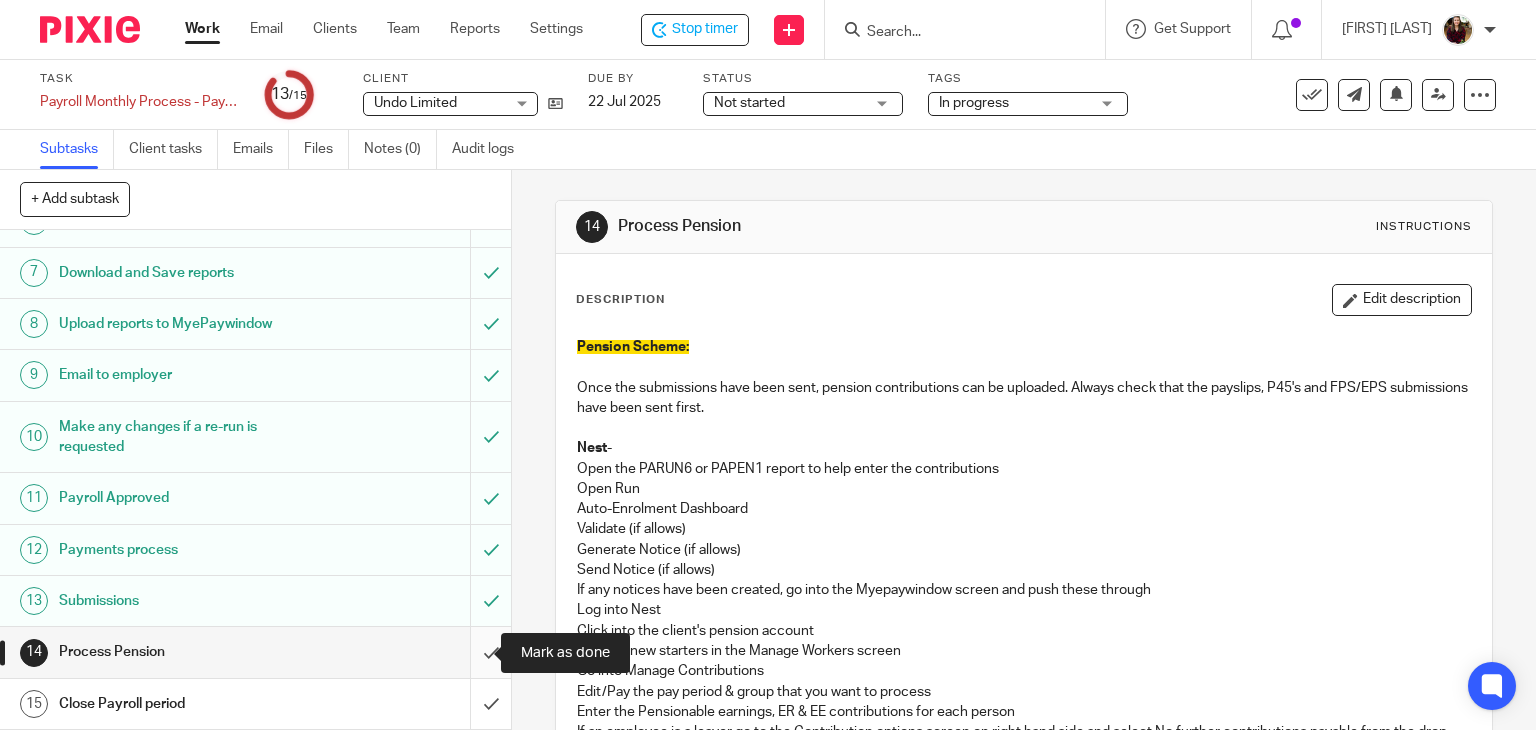 click at bounding box center (255, 652) 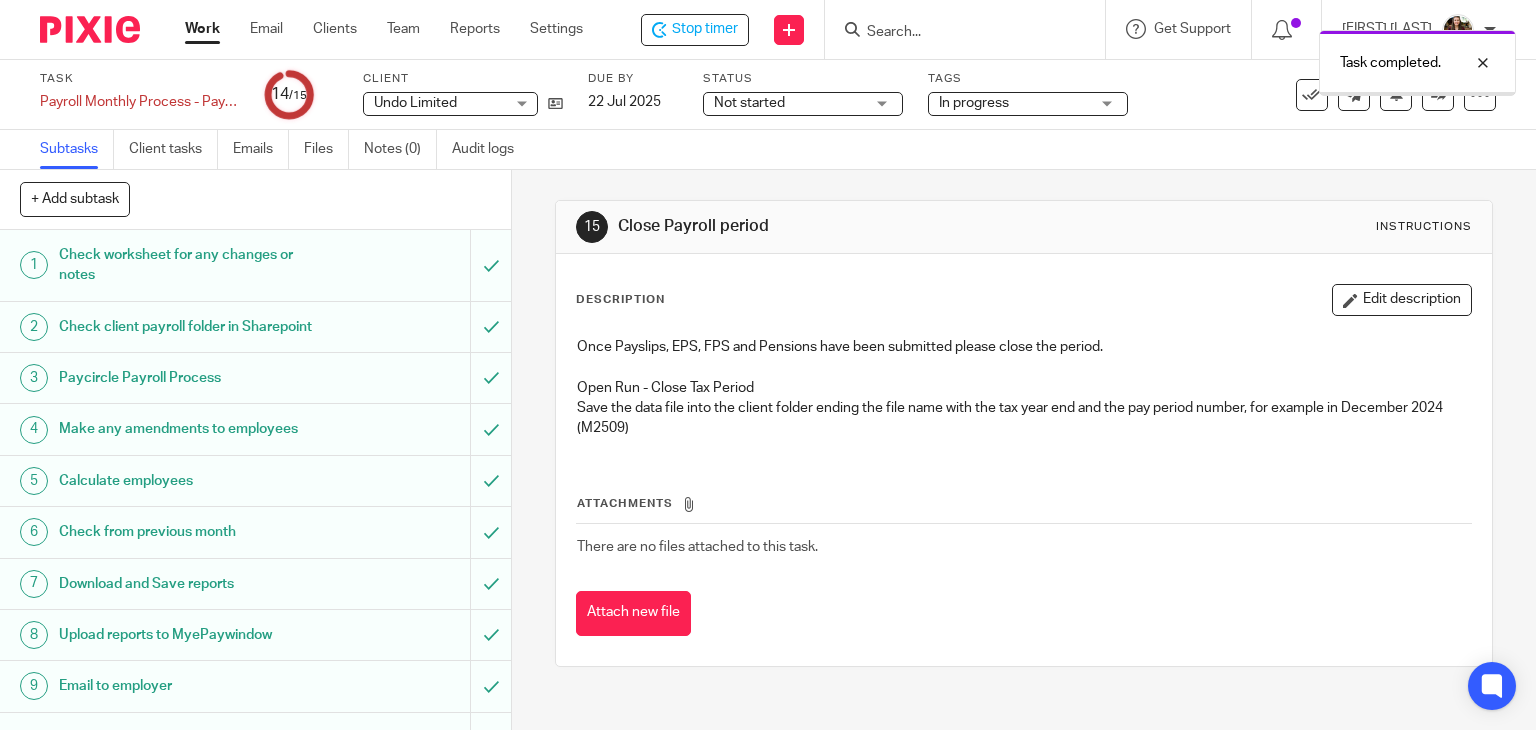 scroll, scrollTop: 0, scrollLeft: 0, axis: both 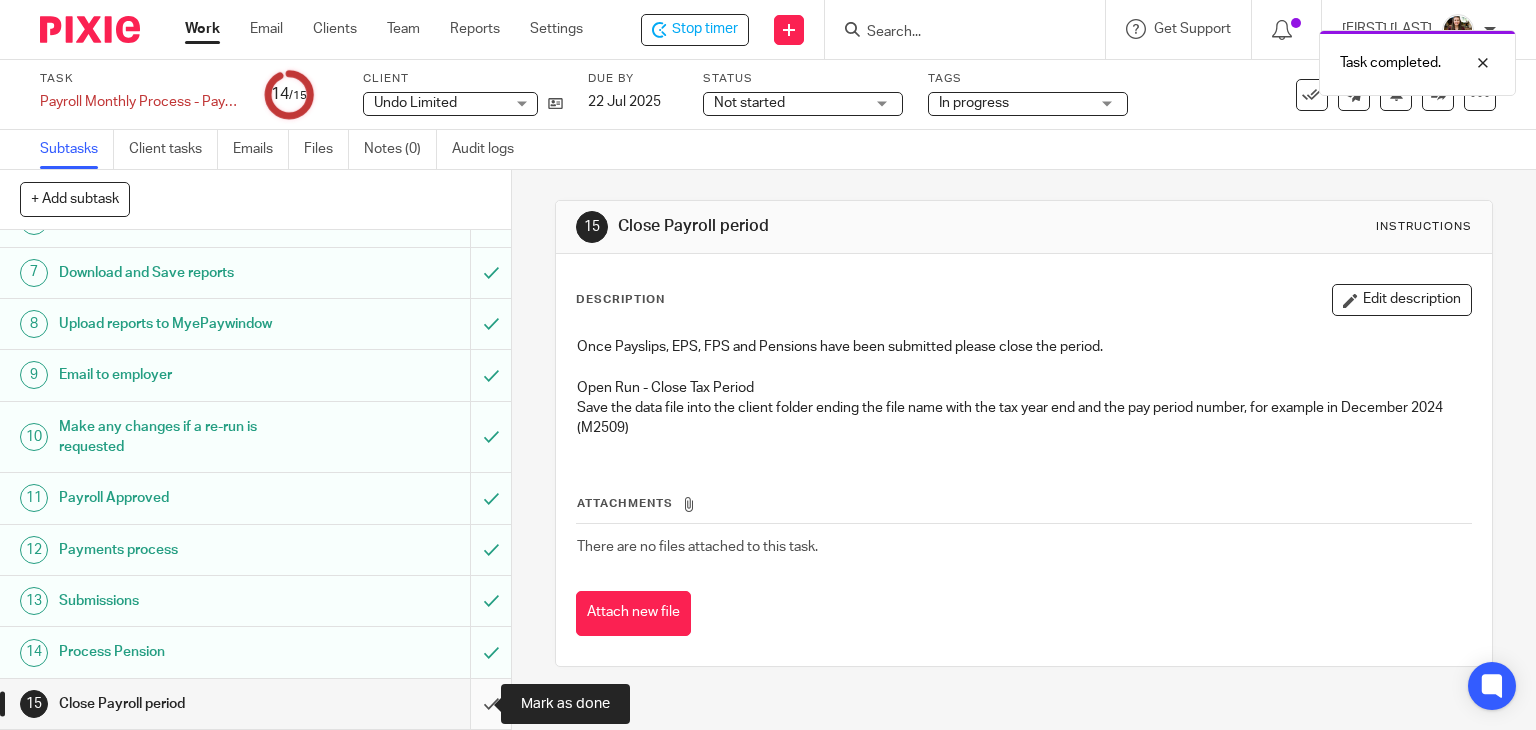 click at bounding box center [255, 704] 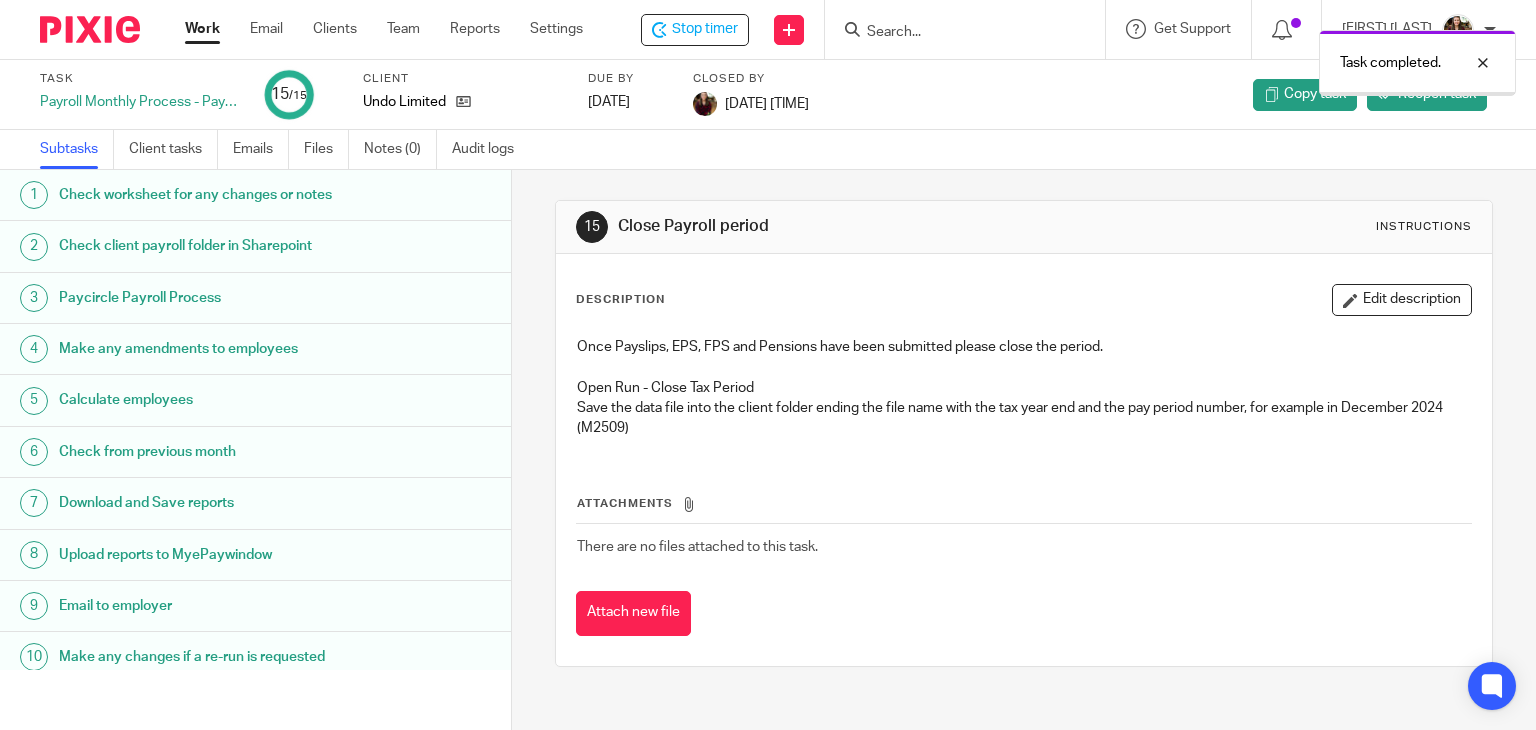 scroll, scrollTop: 0, scrollLeft: 0, axis: both 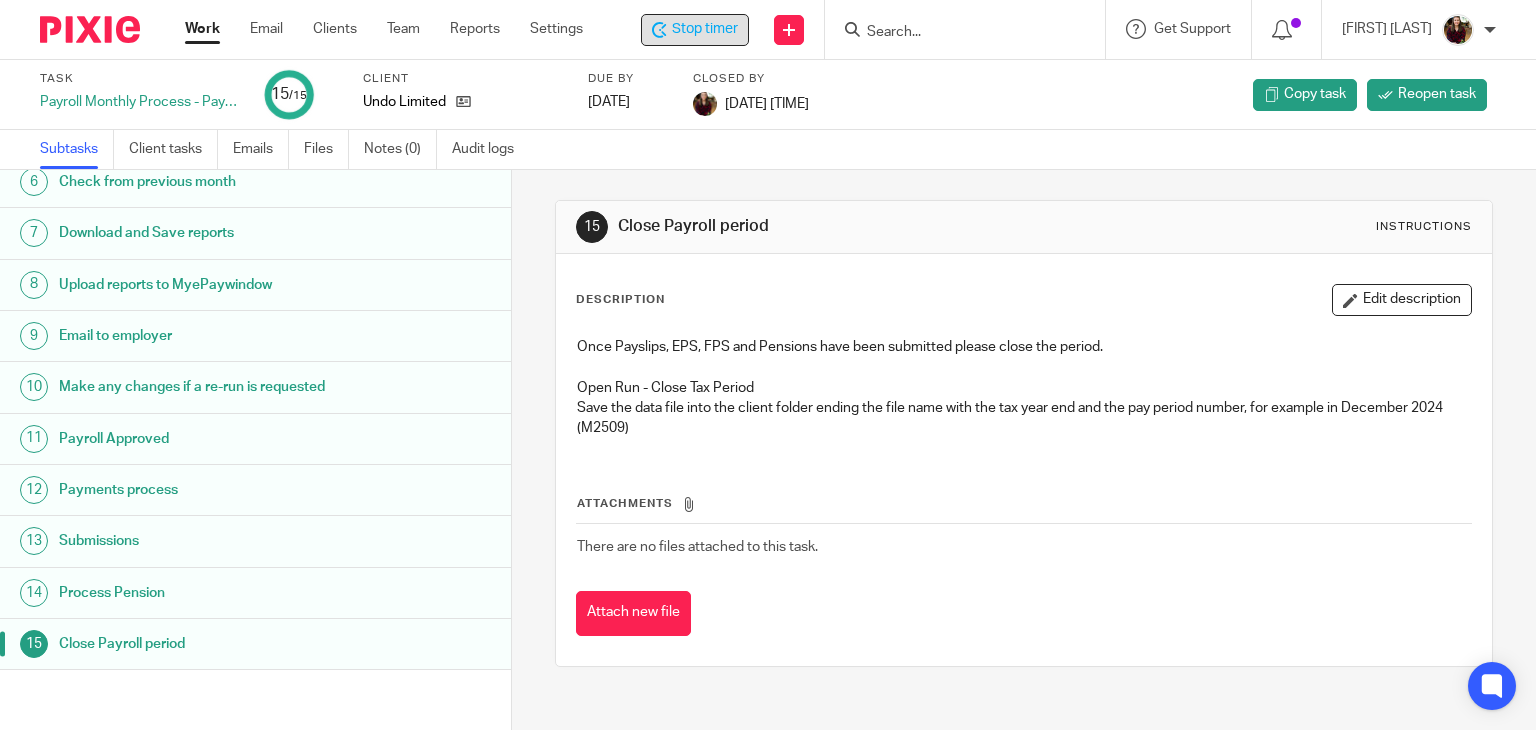 click on "Stop timer" at bounding box center (705, 29) 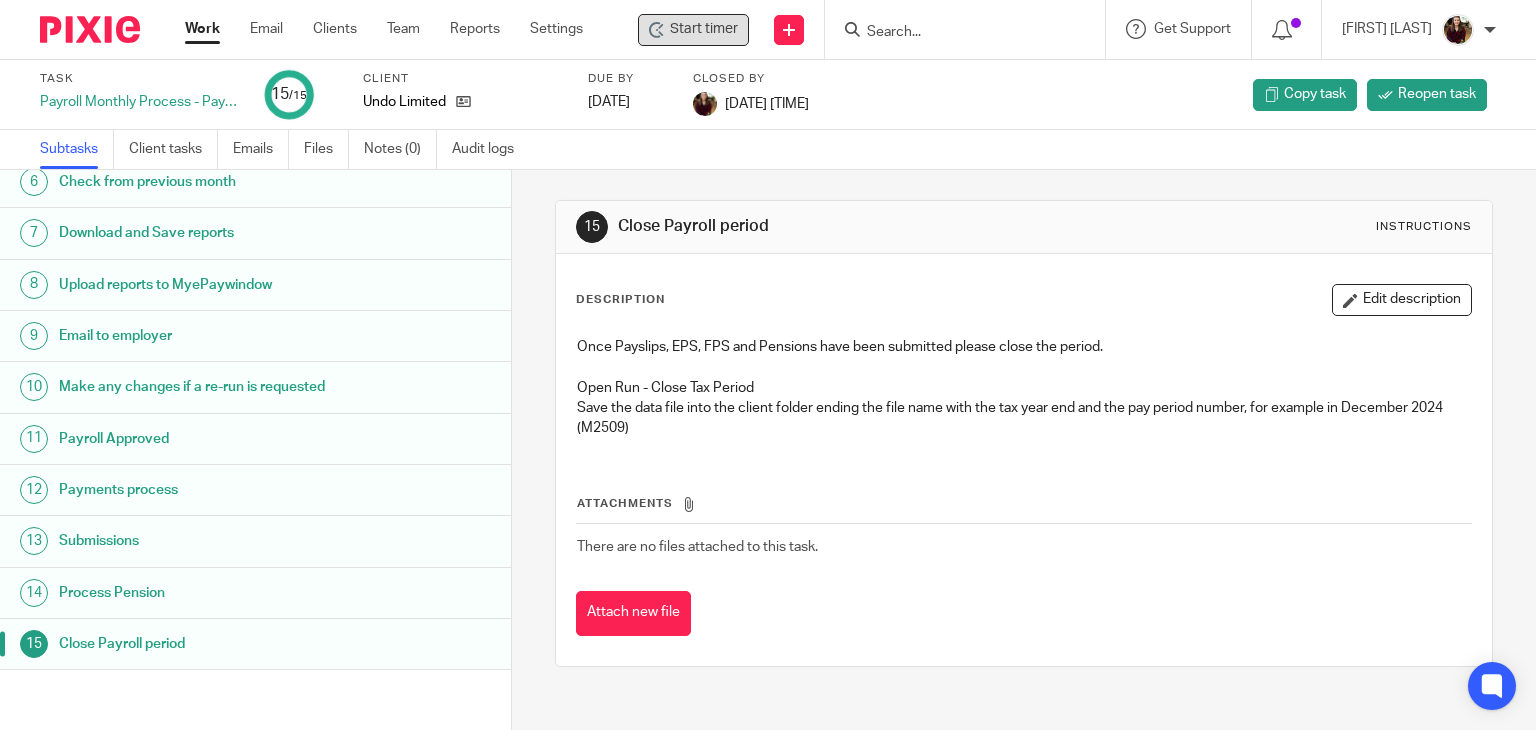 click at bounding box center (955, 33) 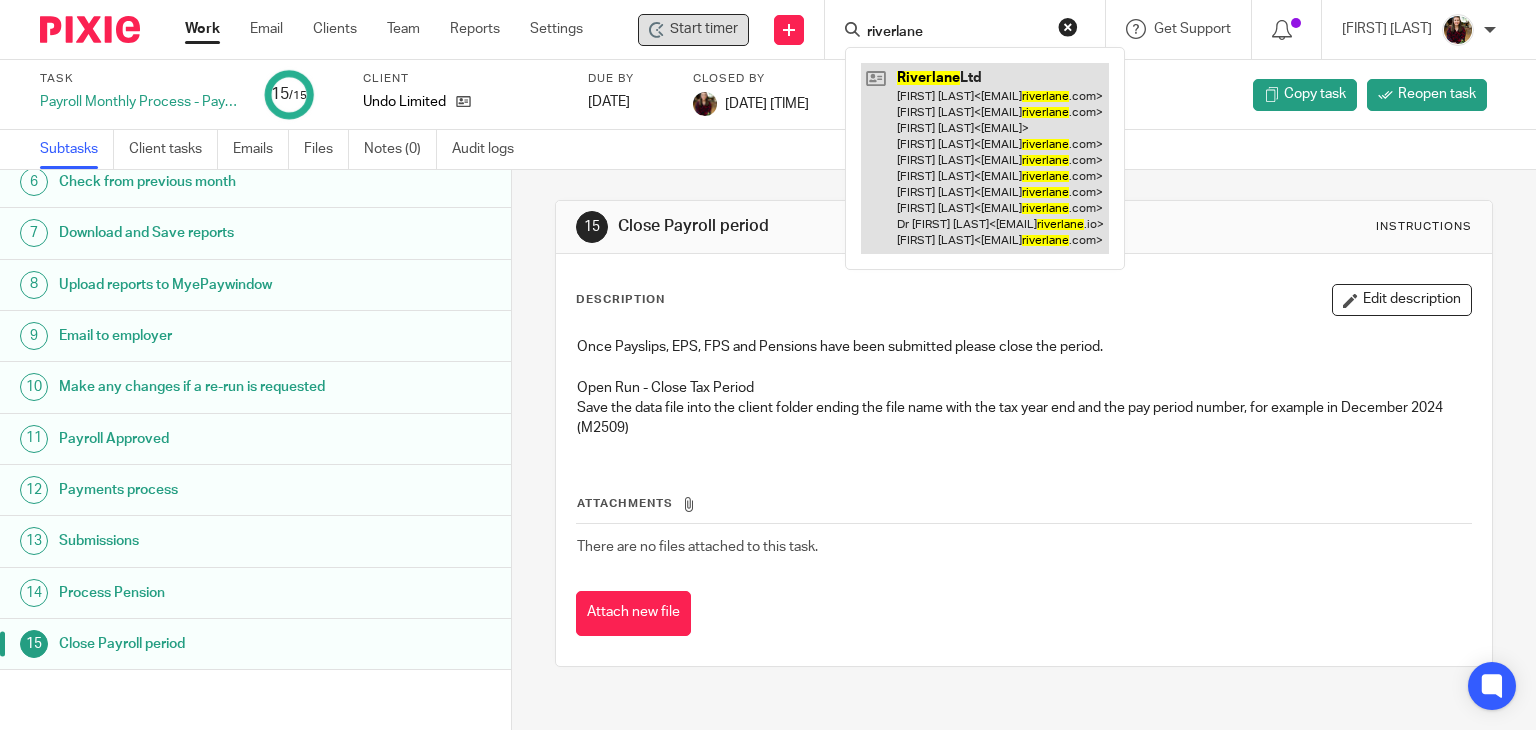 type on "riverlane" 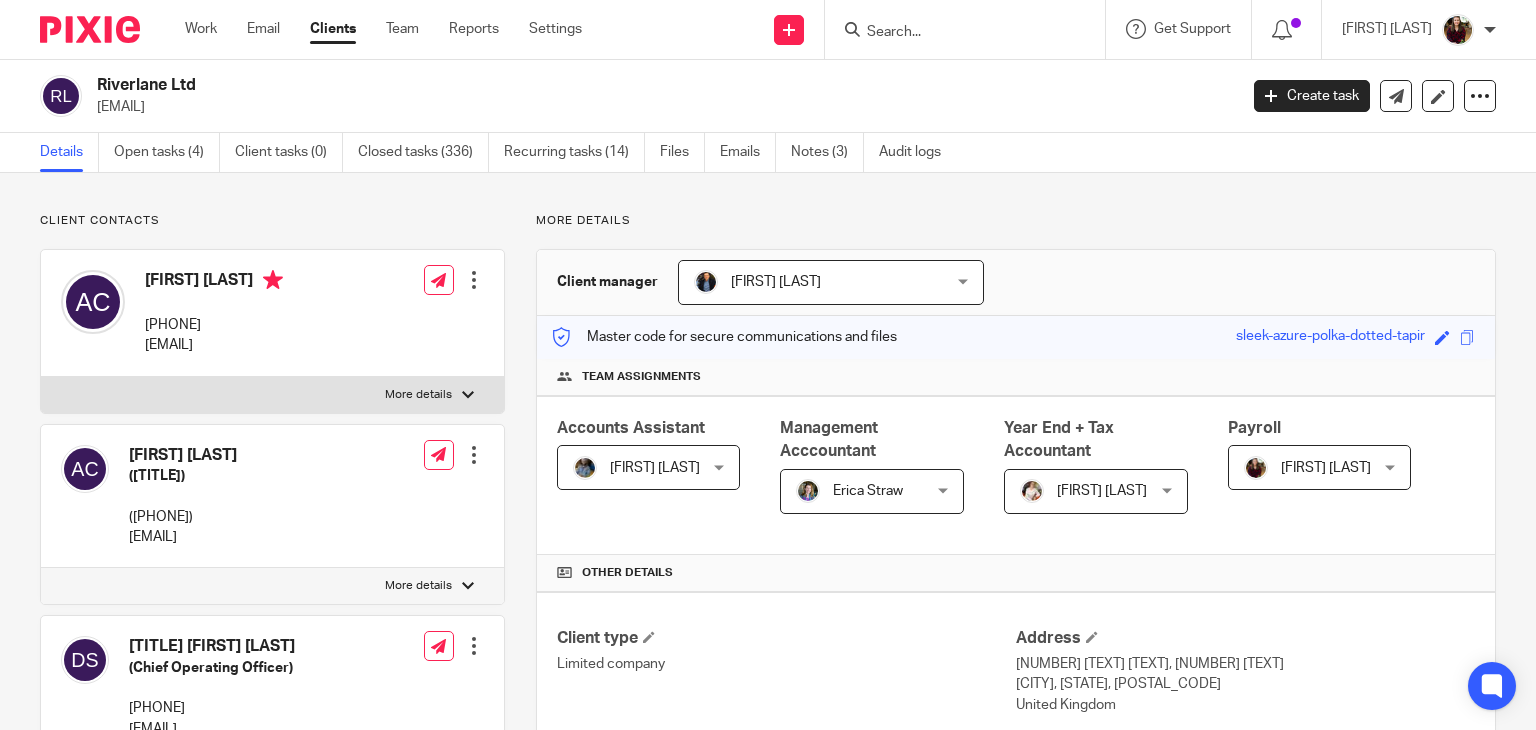 scroll, scrollTop: 0, scrollLeft: 0, axis: both 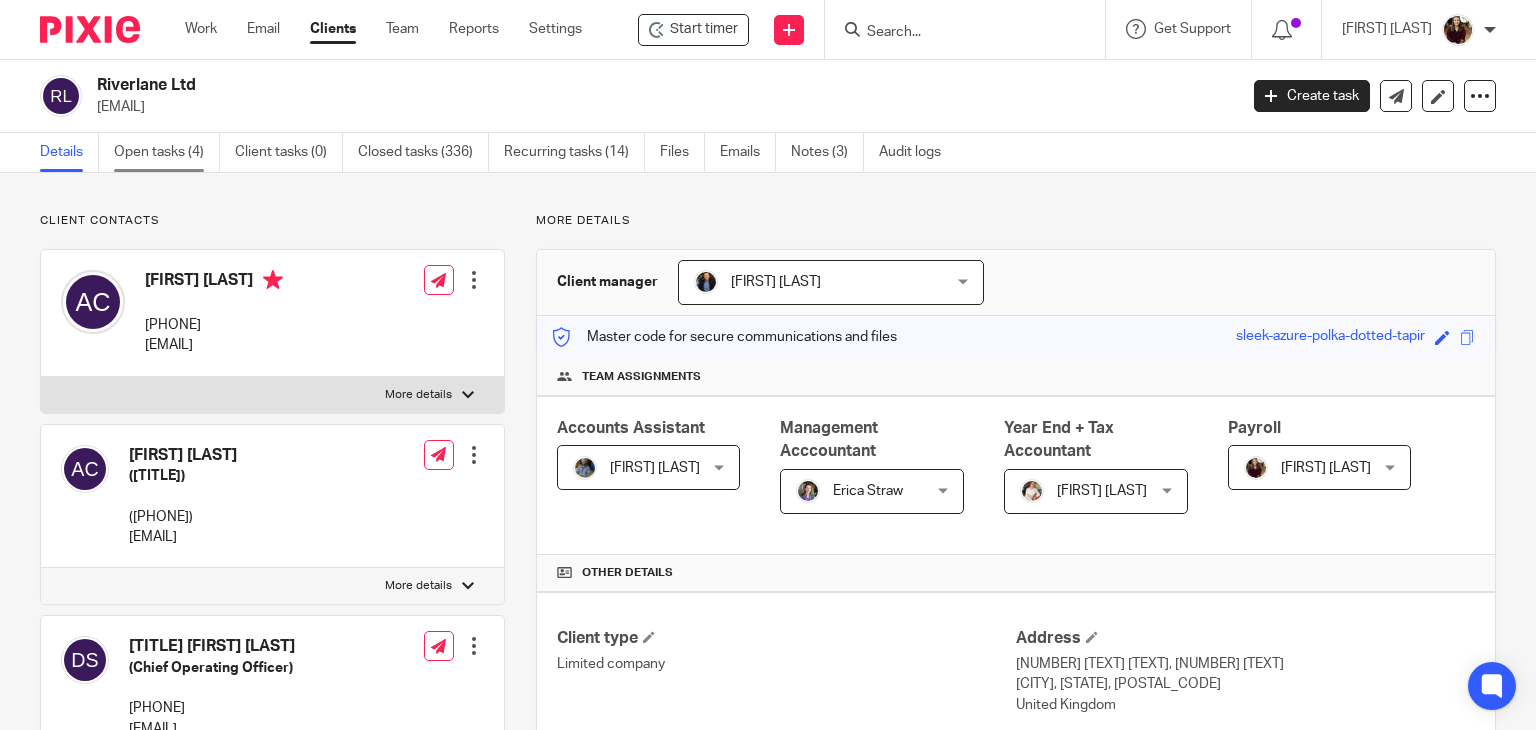 click on "Open tasks (4)" at bounding box center (167, 152) 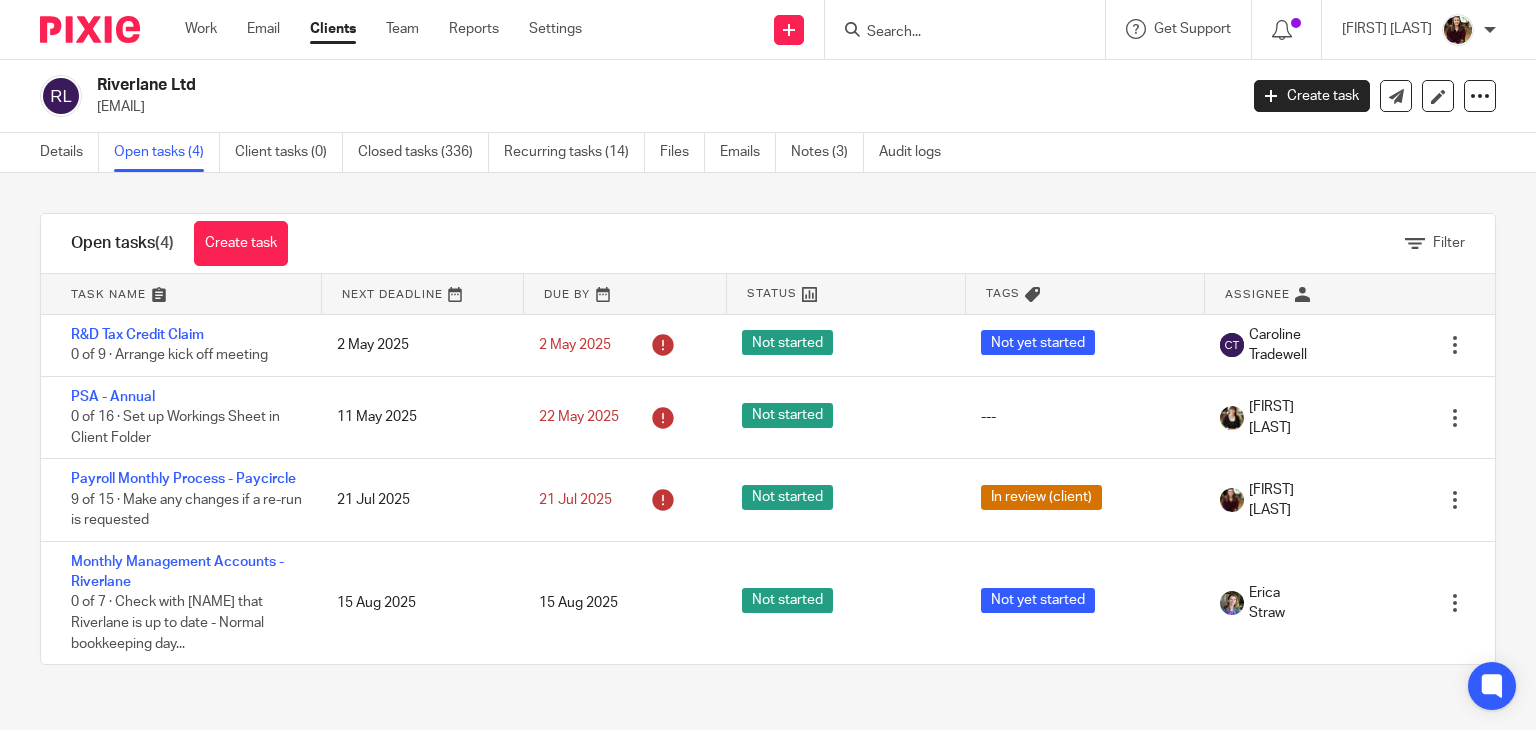 scroll, scrollTop: 0, scrollLeft: 0, axis: both 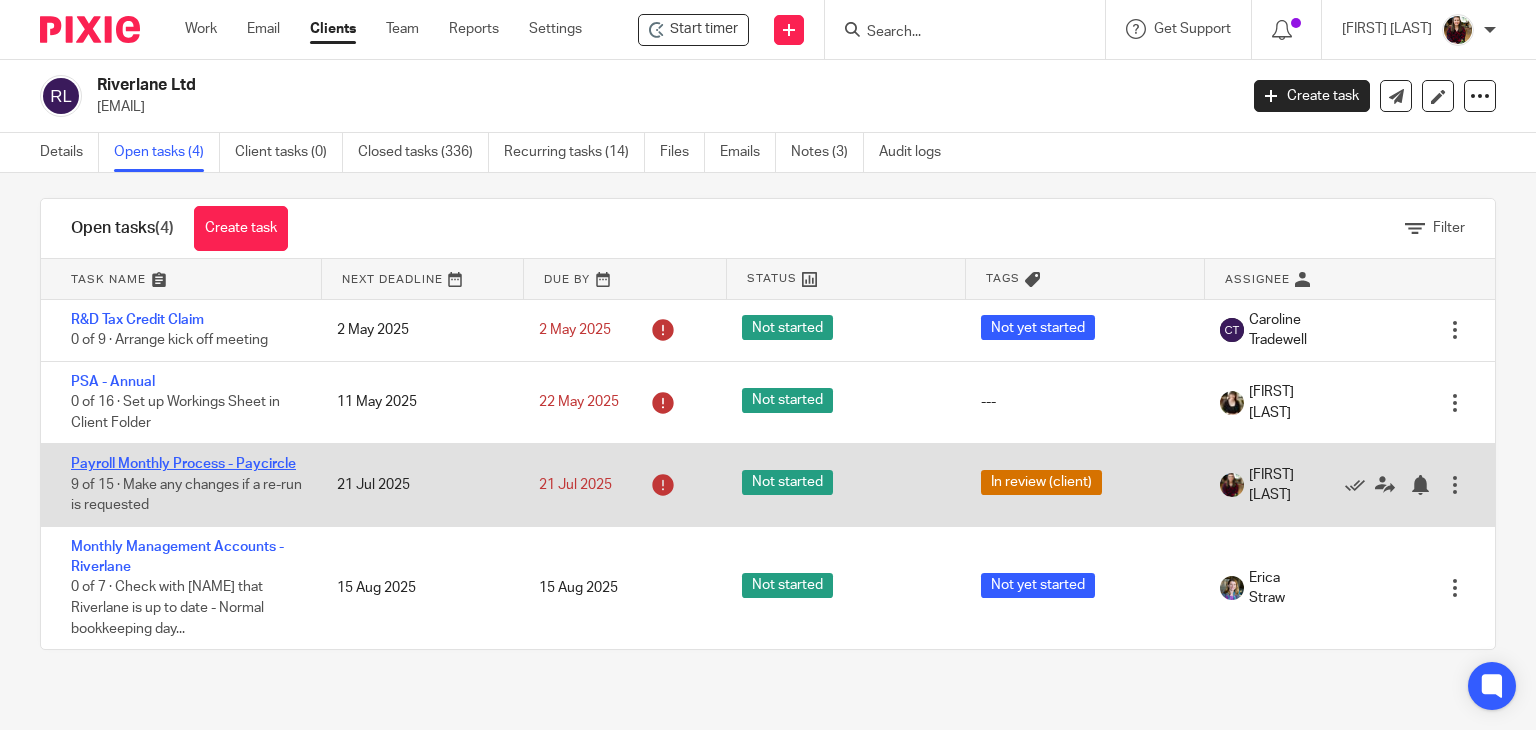 click on "Payroll Monthly Process - Paycircle" at bounding box center [183, 464] 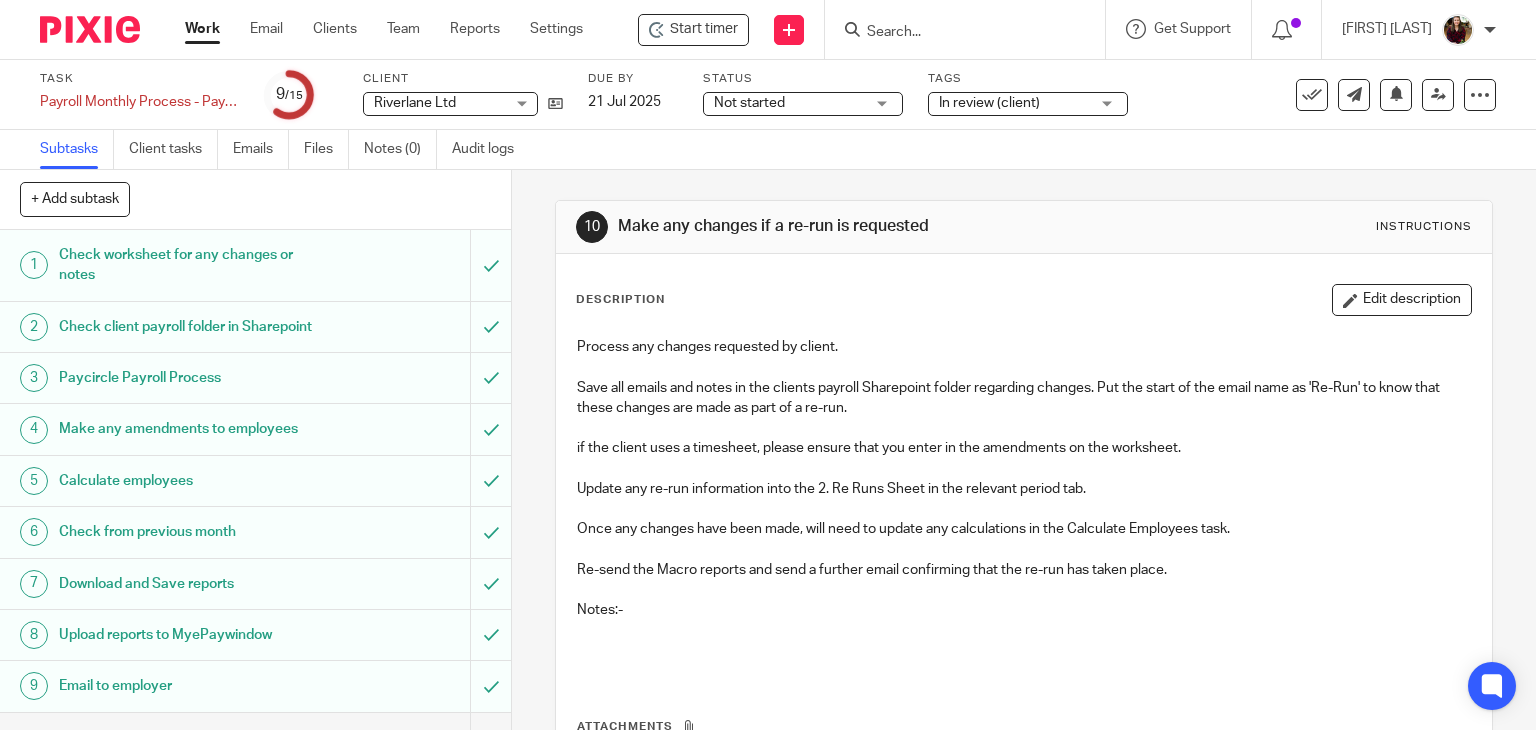 scroll, scrollTop: 0, scrollLeft: 0, axis: both 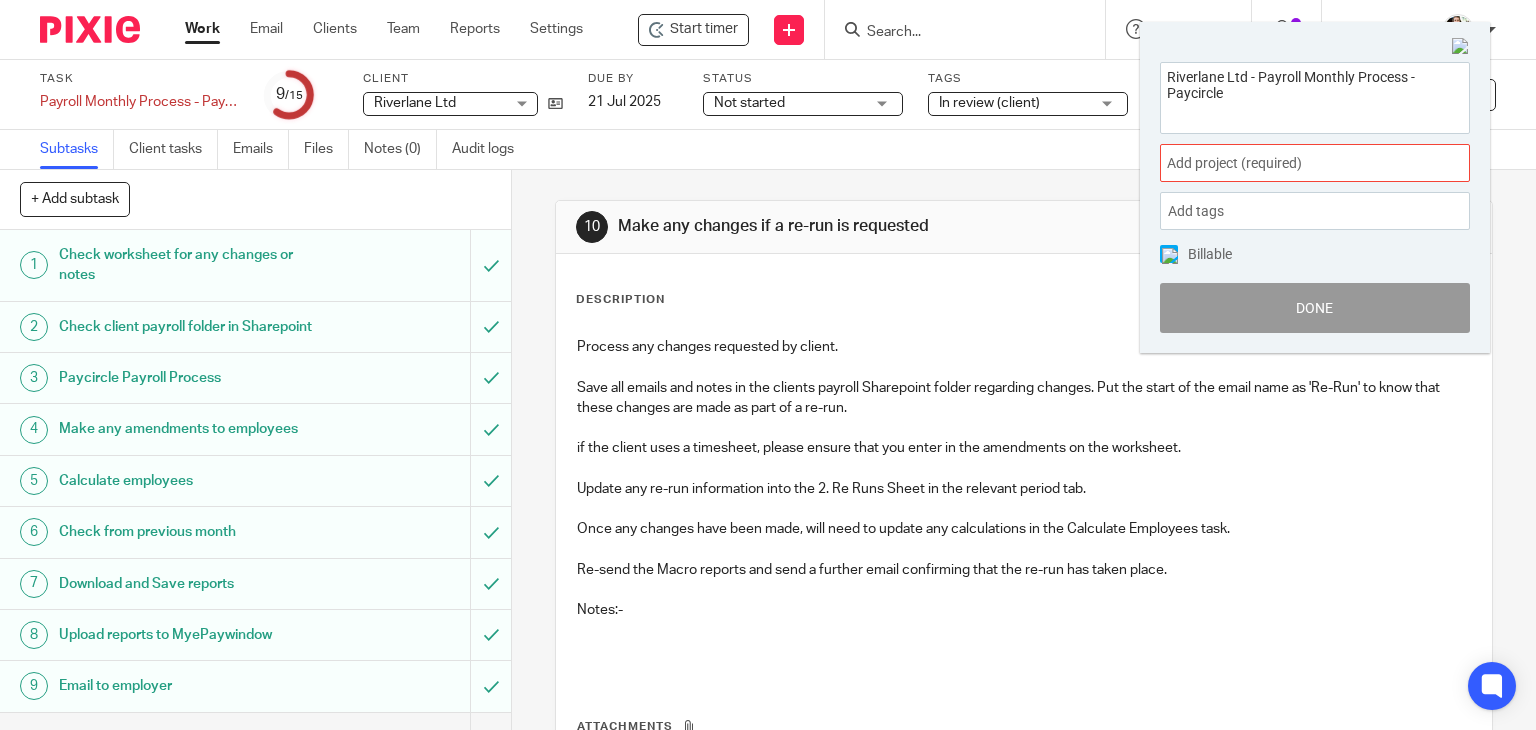 click on "Add project (required) :" at bounding box center [1293, 163] 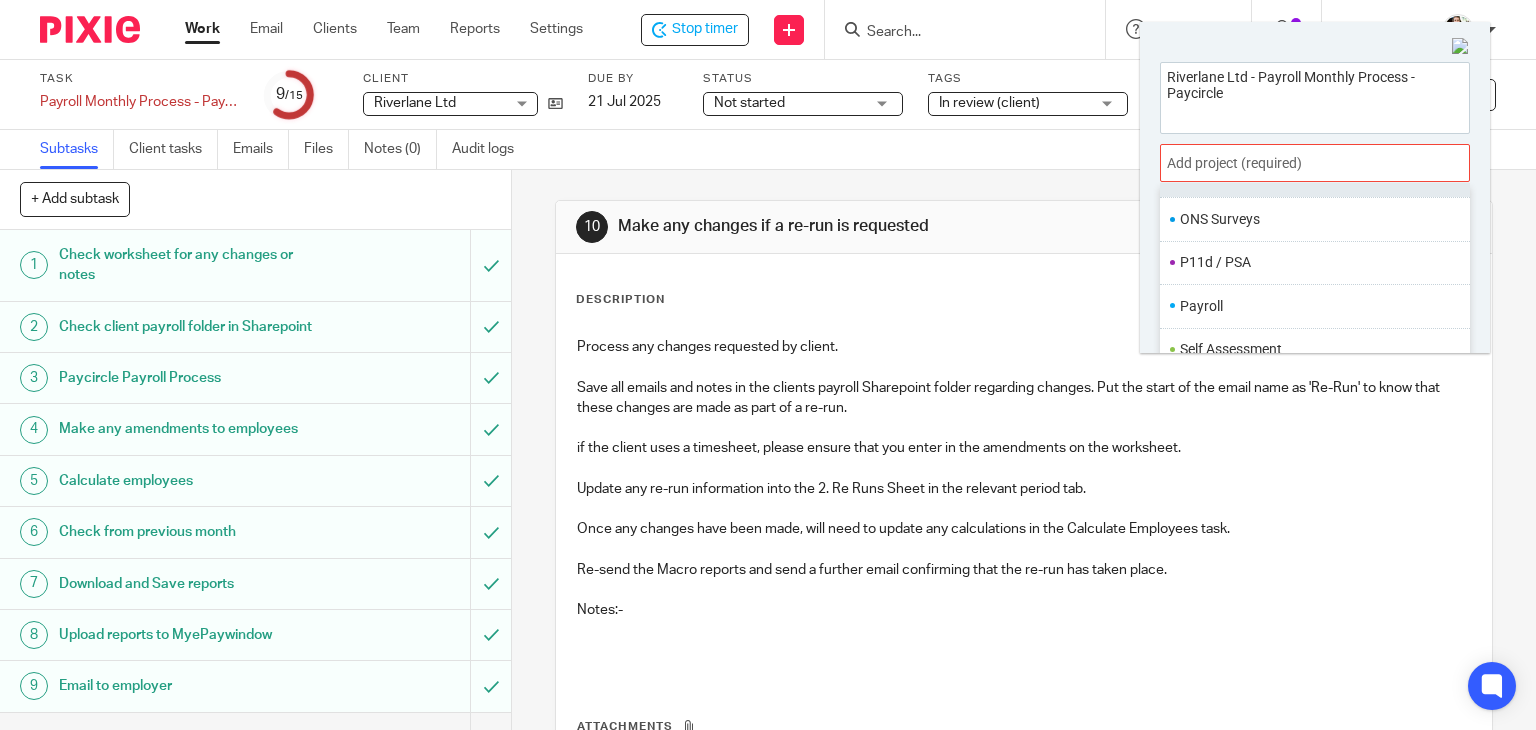 scroll, scrollTop: 748, scrollLeft: 0, axis: vertical 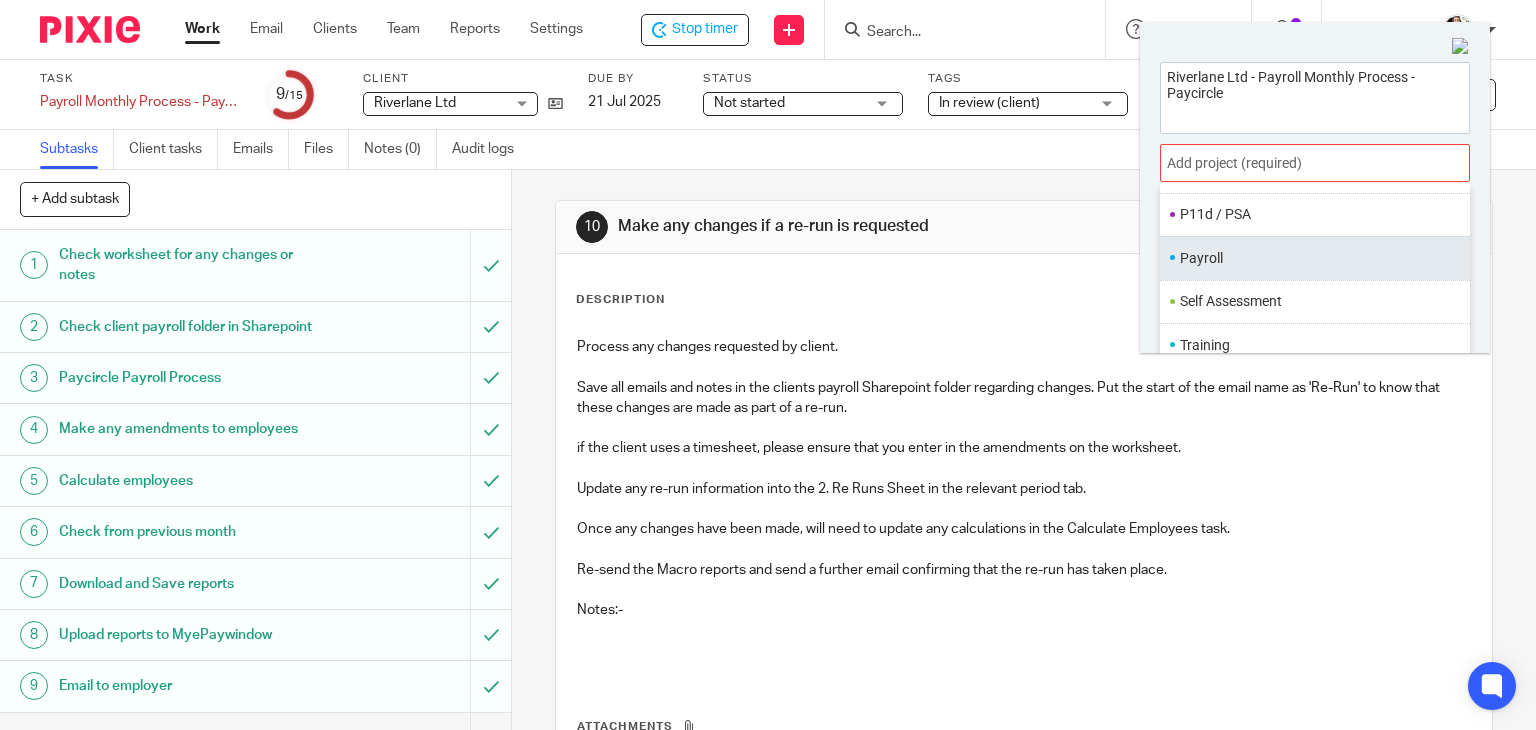 click on "Payroll" at bounding box center [1310, 258] 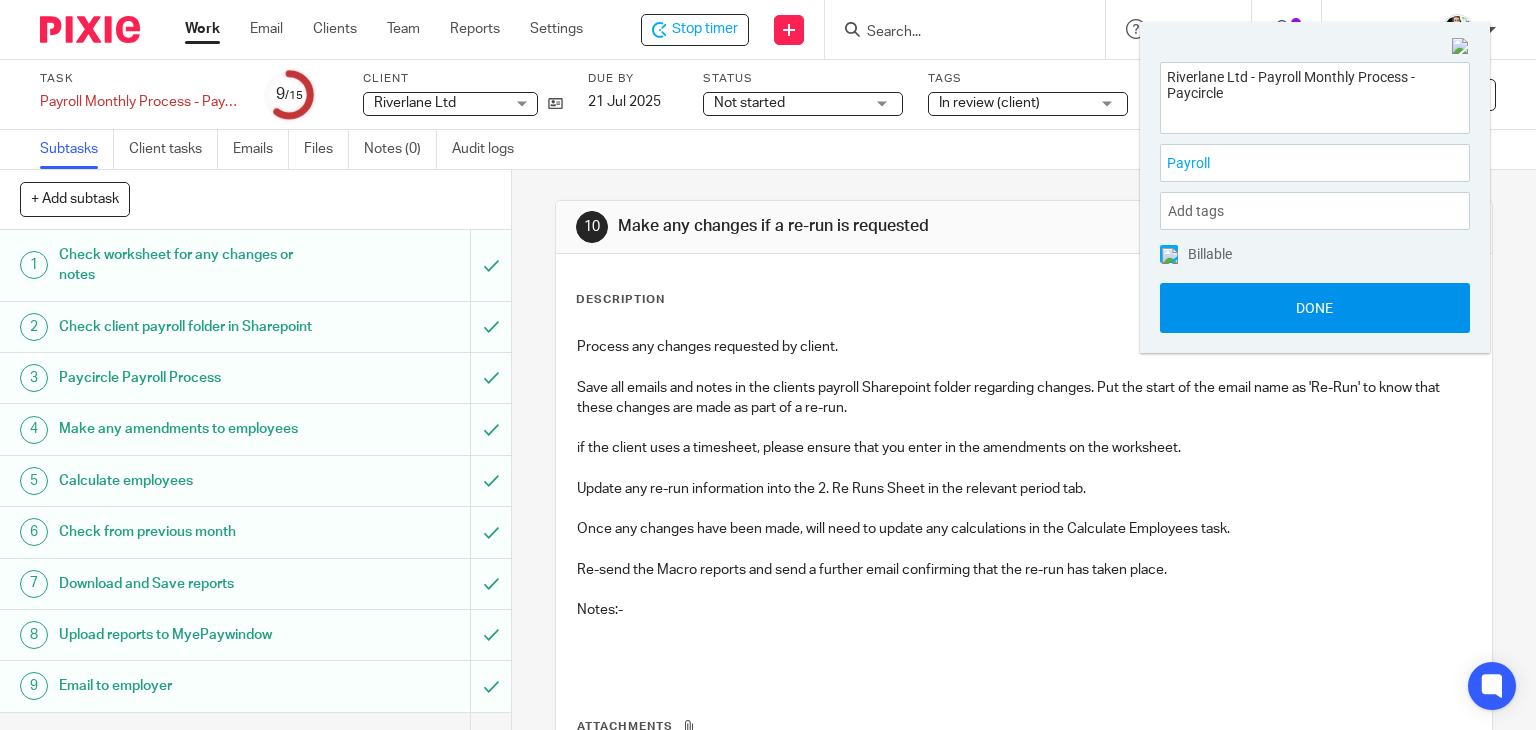 click on "Done" at bounding box center [1315, 308] 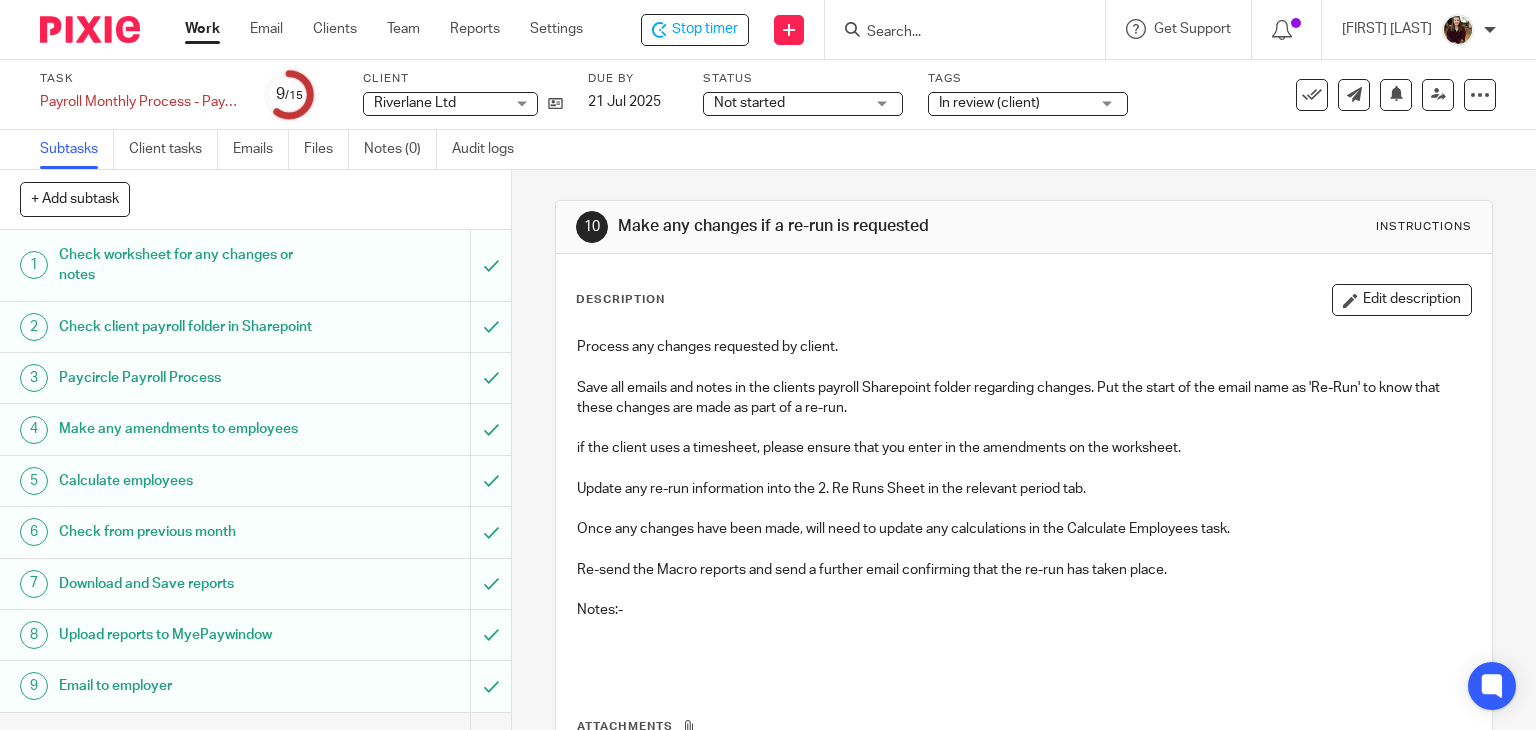 click on "Calculate employees" at bounding box center (189, 481) 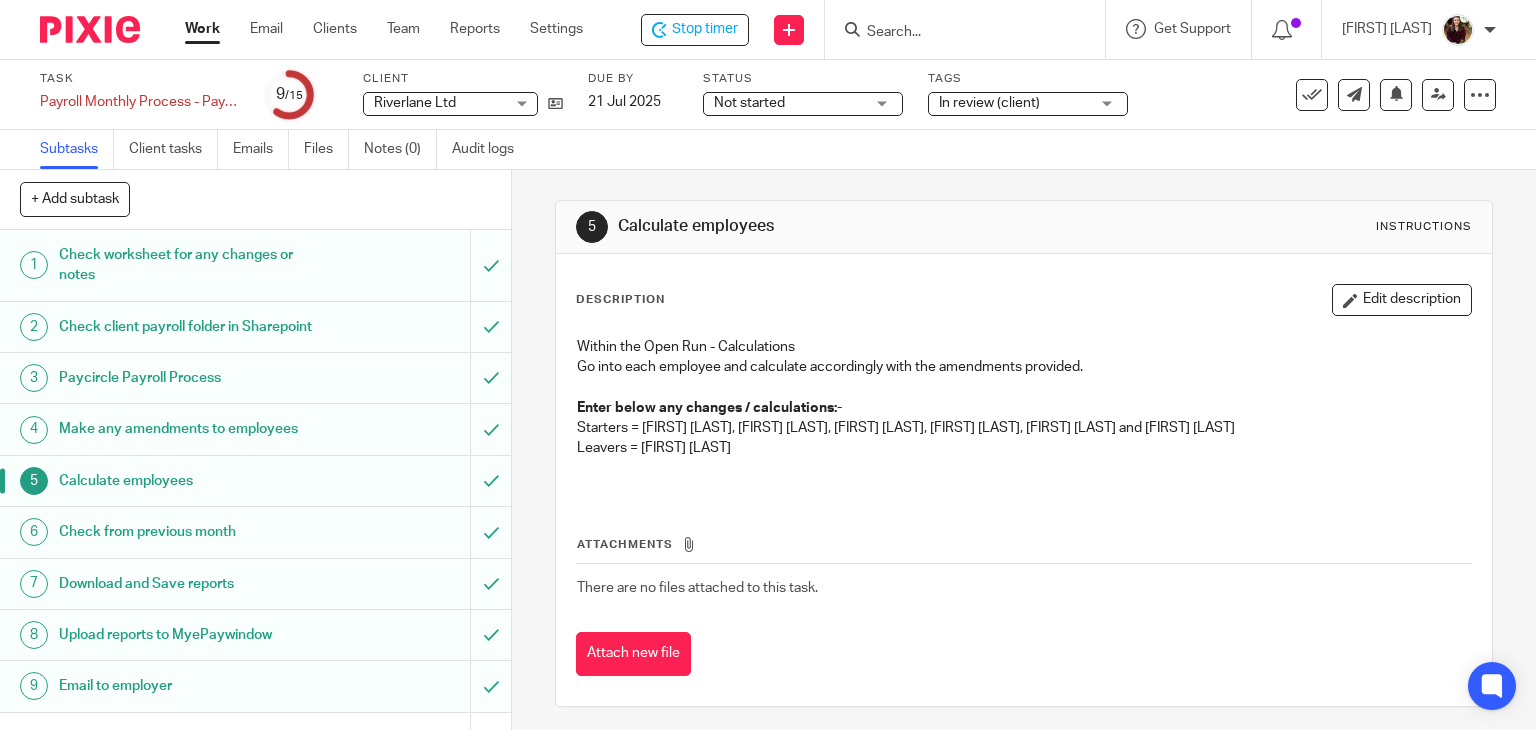 scroll, scrollTop: 0, scrollLeft: 0, axis: both 